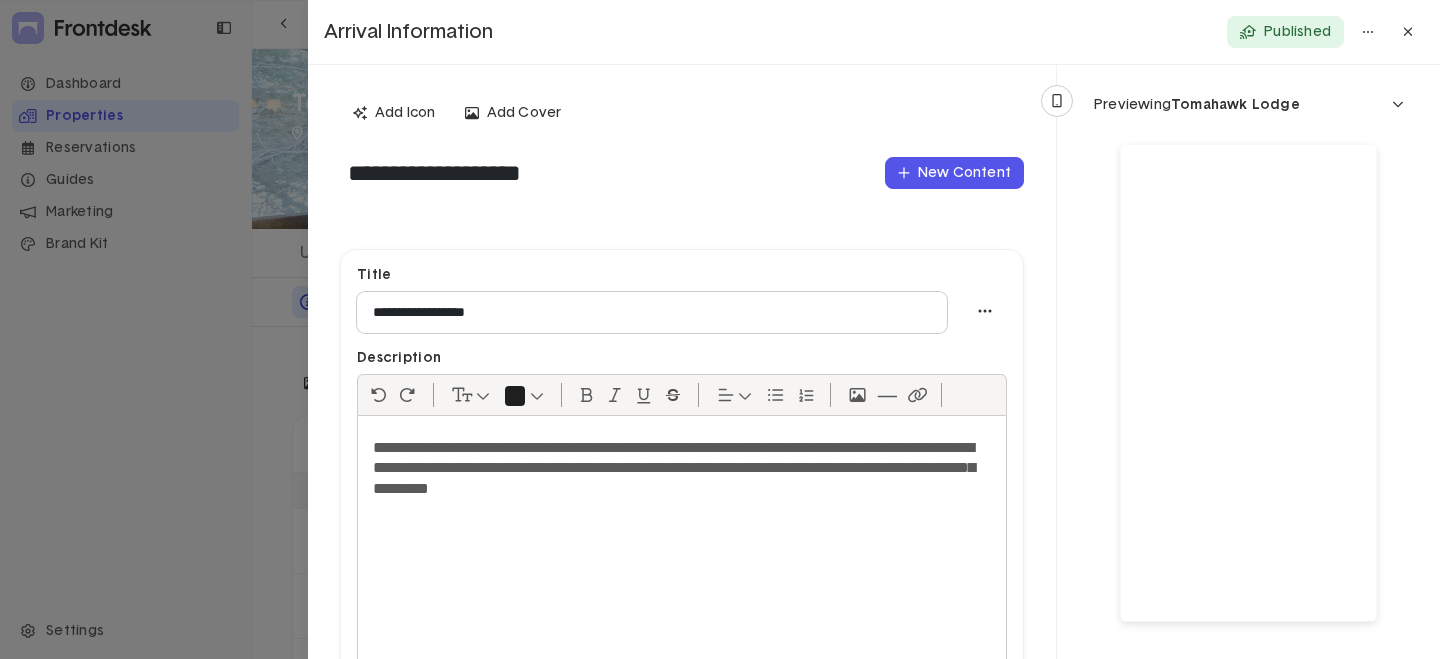 scroll, scrollTop: 300, scrollLeft: 0, axis: vertical 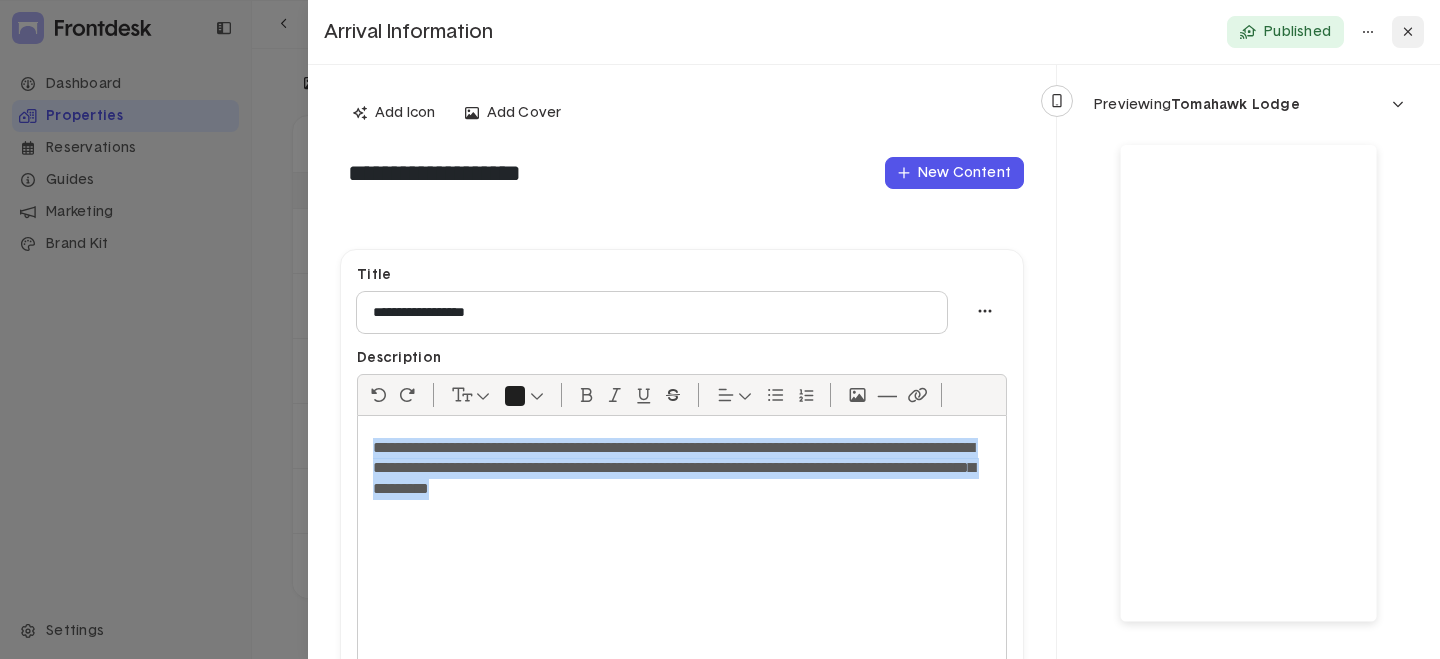 click 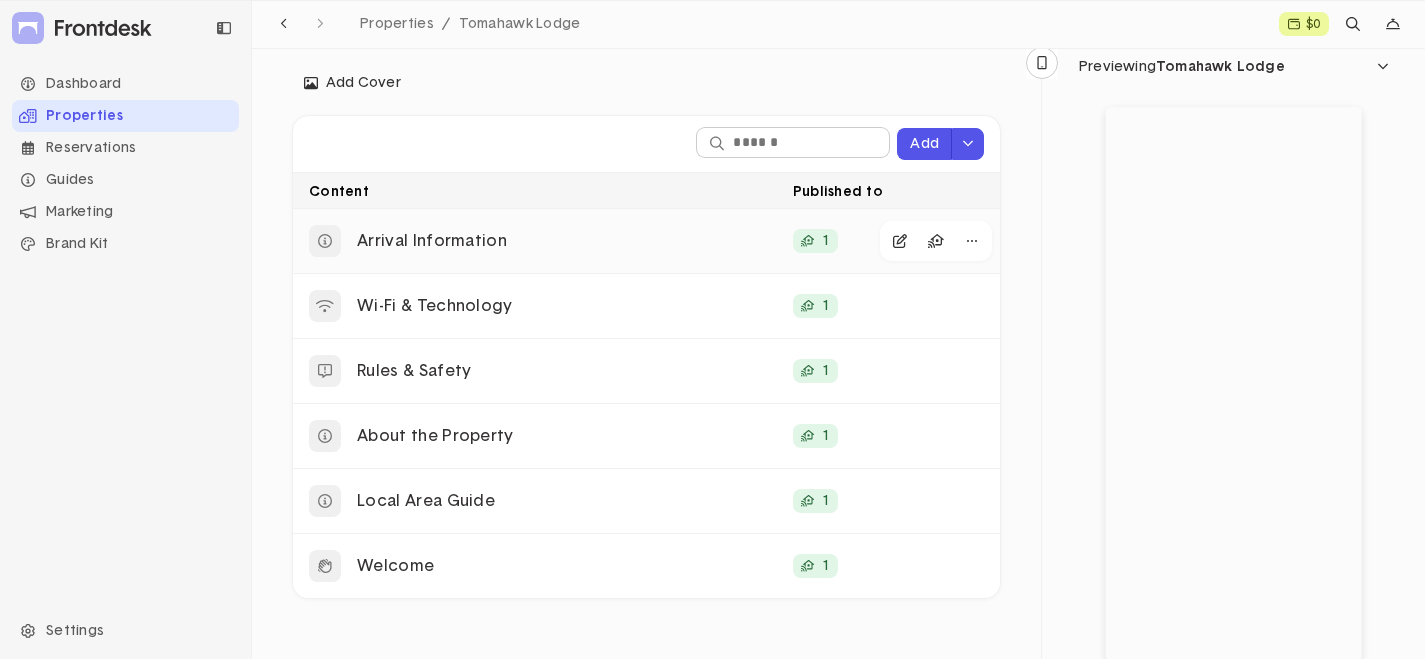 click on "Arrival Information" 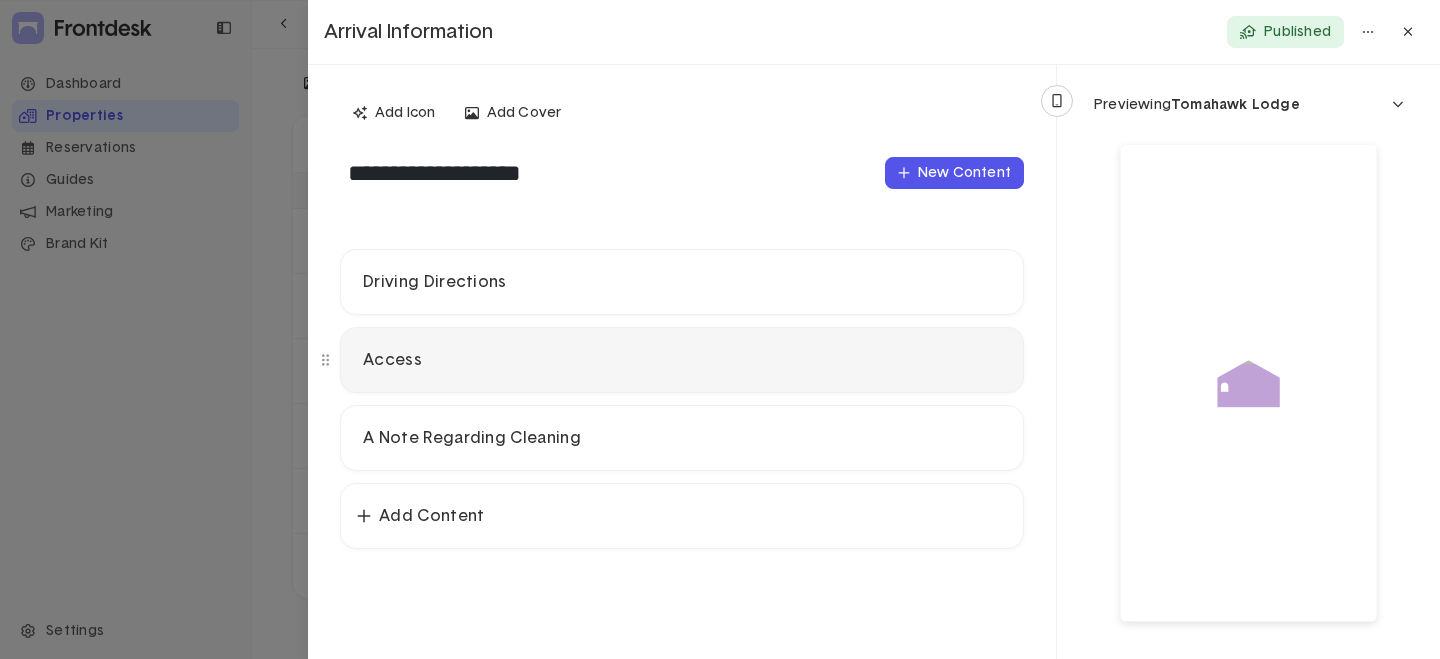 click on "Access" 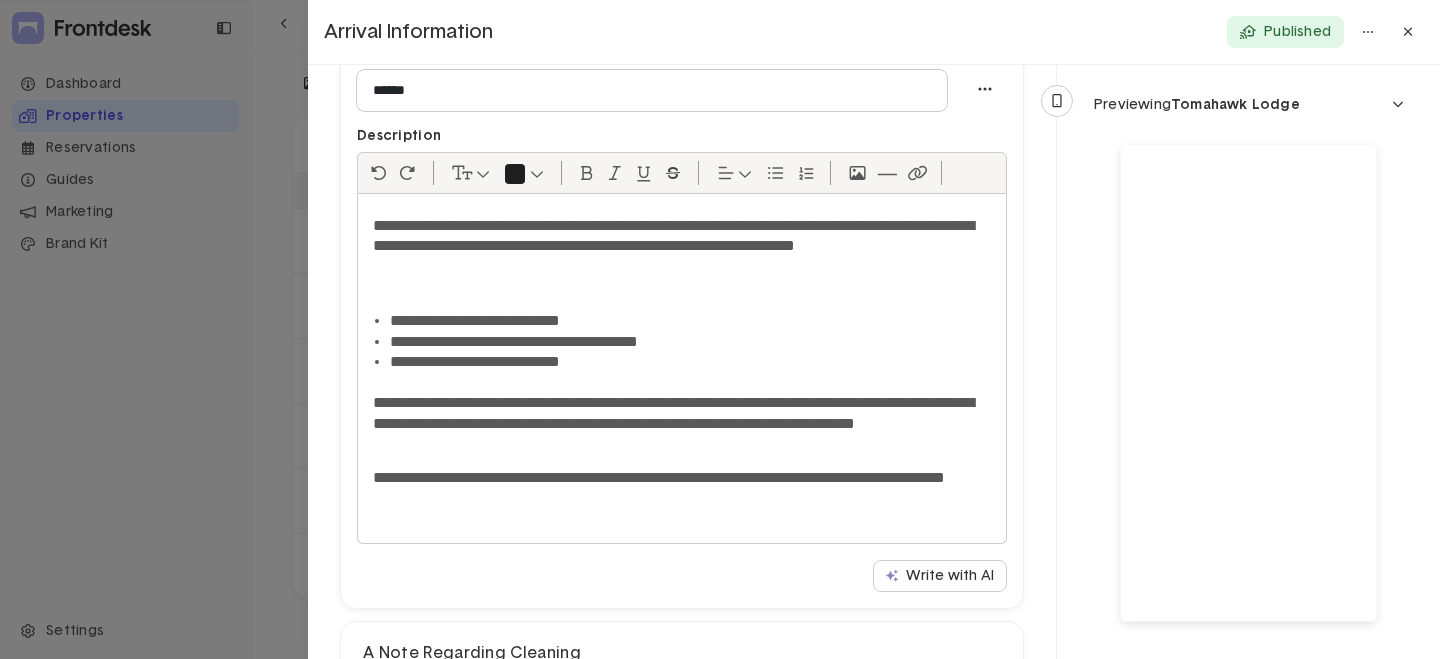 scroll, scrollTop: 437, scrollLeft: 0, axis: vertical 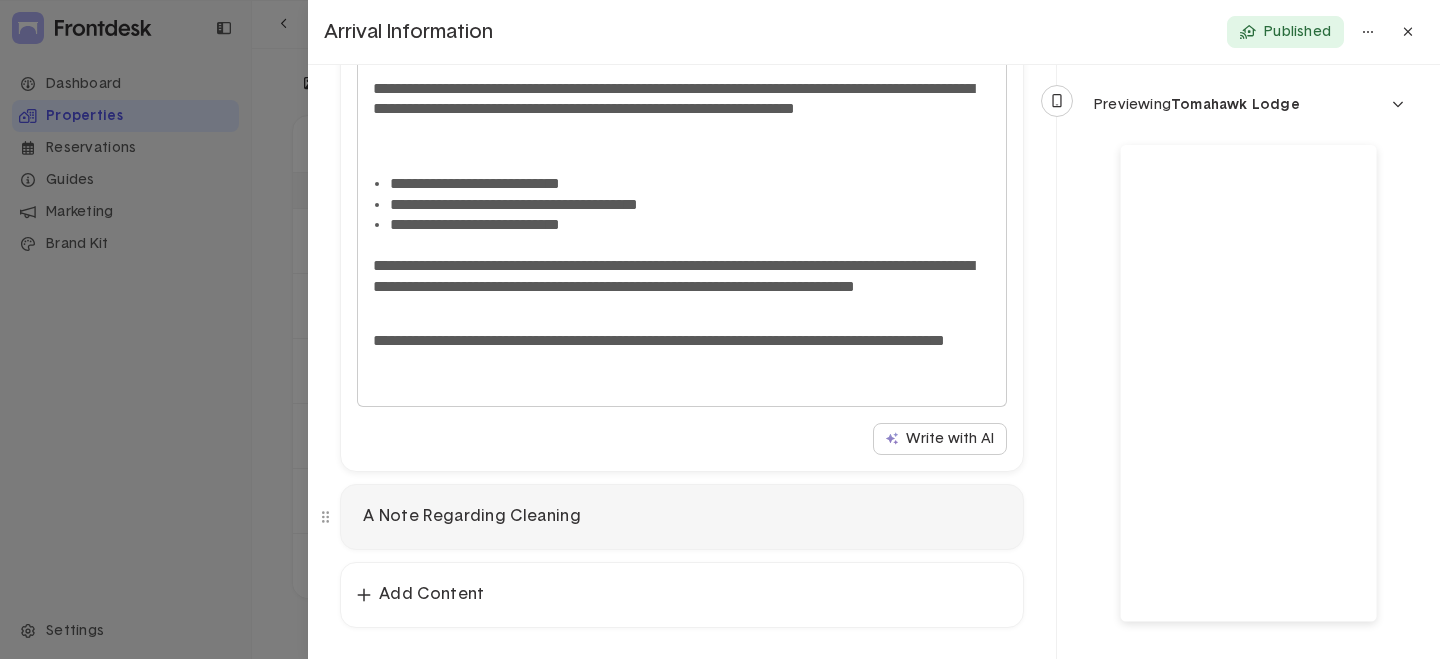 click on "A Note Regarding Cleaning" 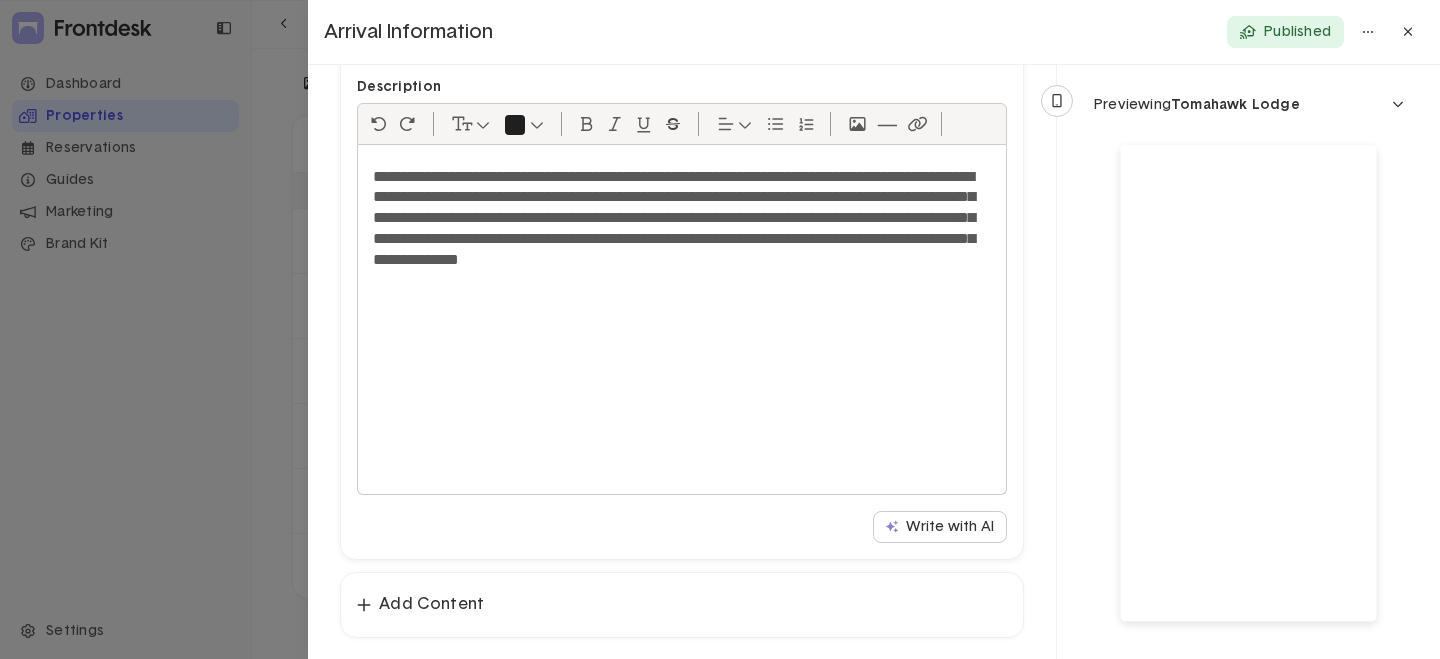 scroll, scrollTop: 437, scrollLeft: 0, axis: vertical 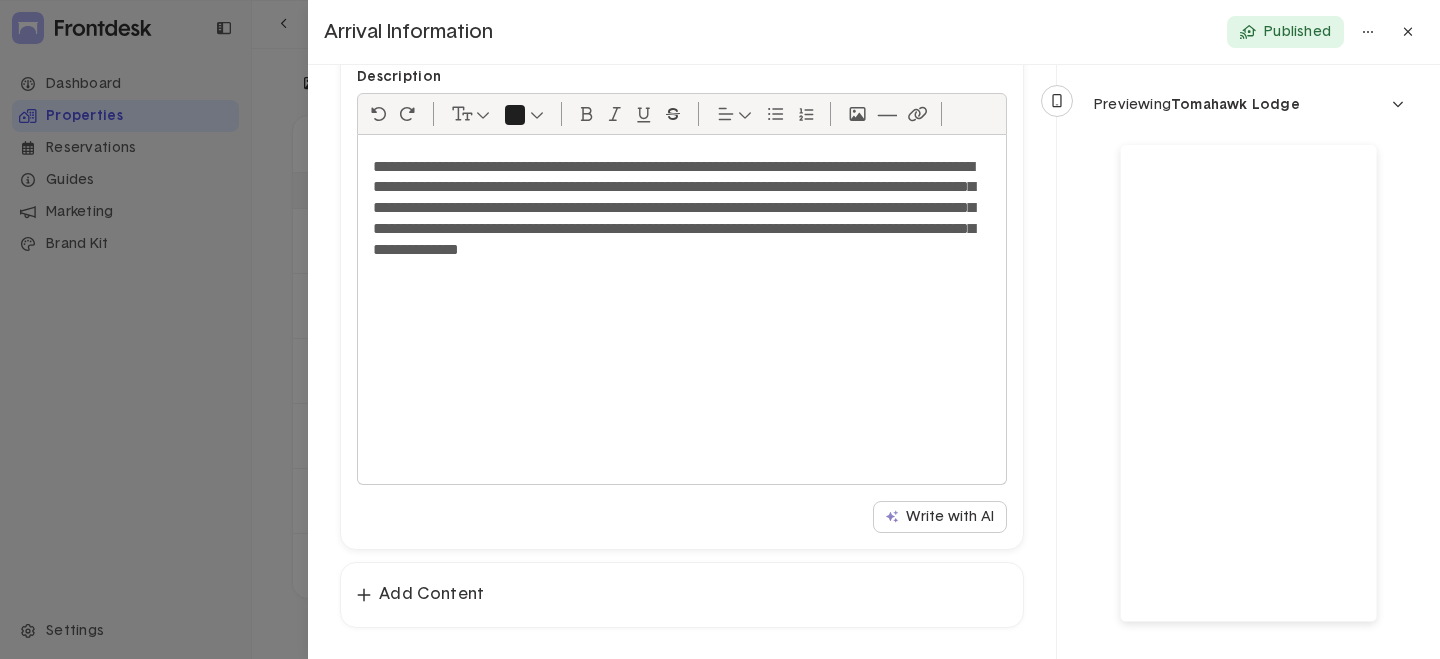 click 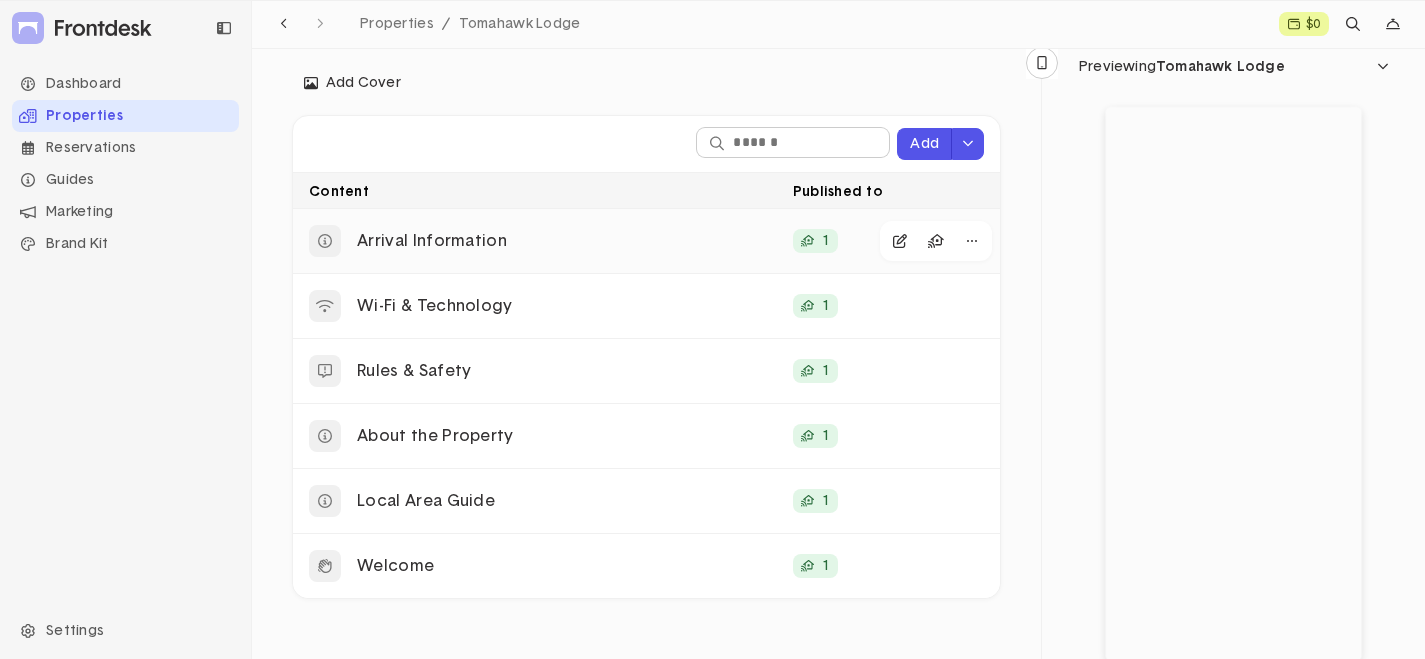 click on "Arrival Information" 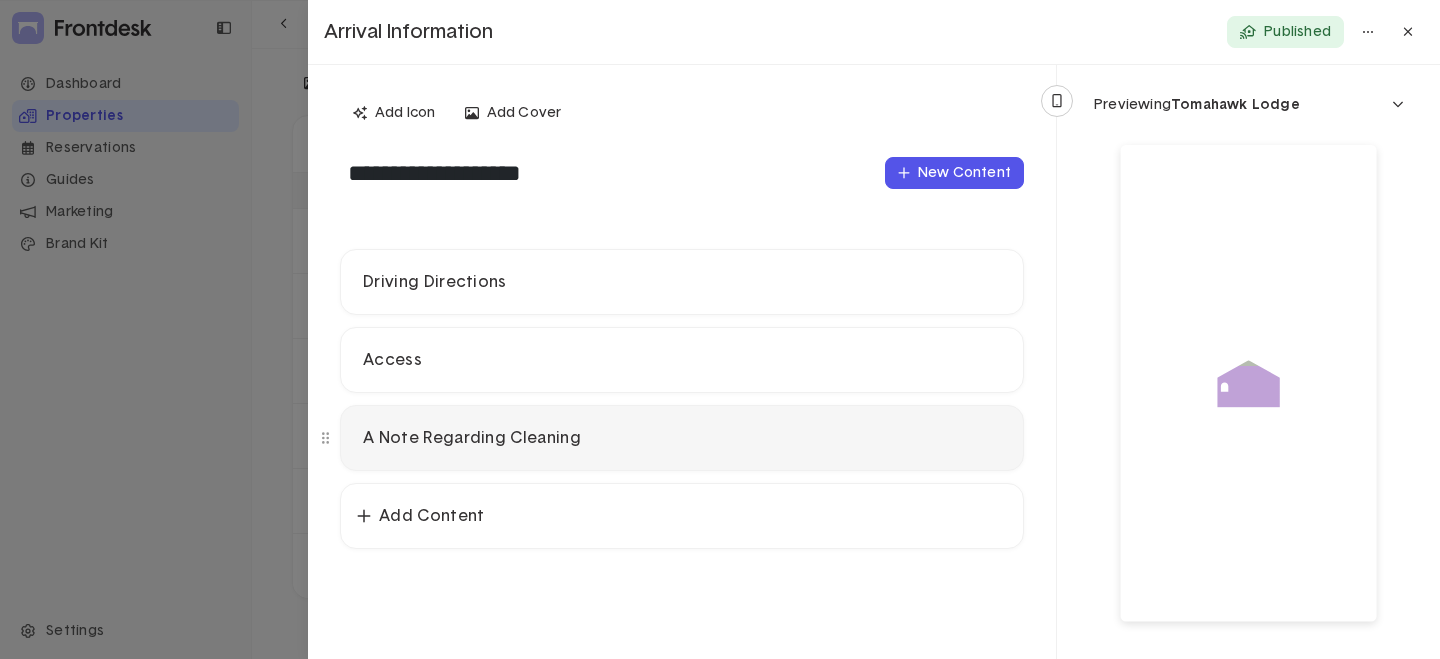 click on "A Note Regarding Cleaning" 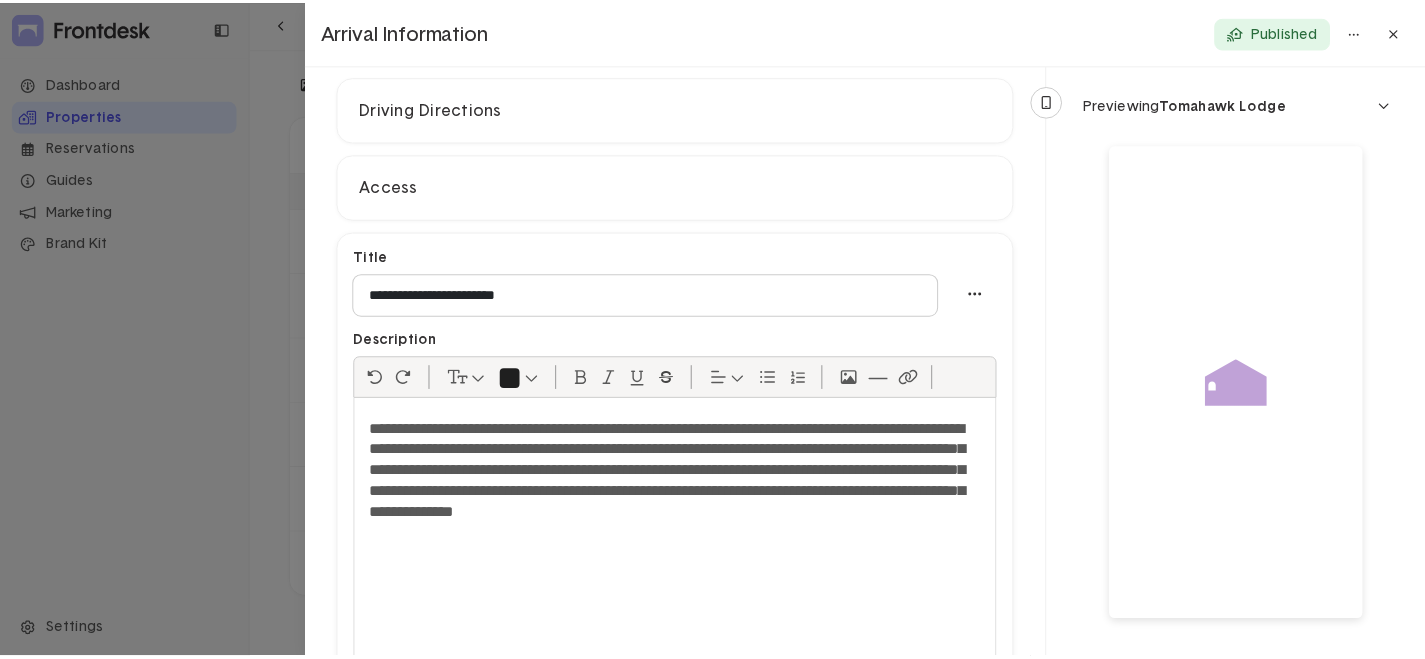 scroll, scrollTop: 300, scrollLeft: 0, axis: vertical 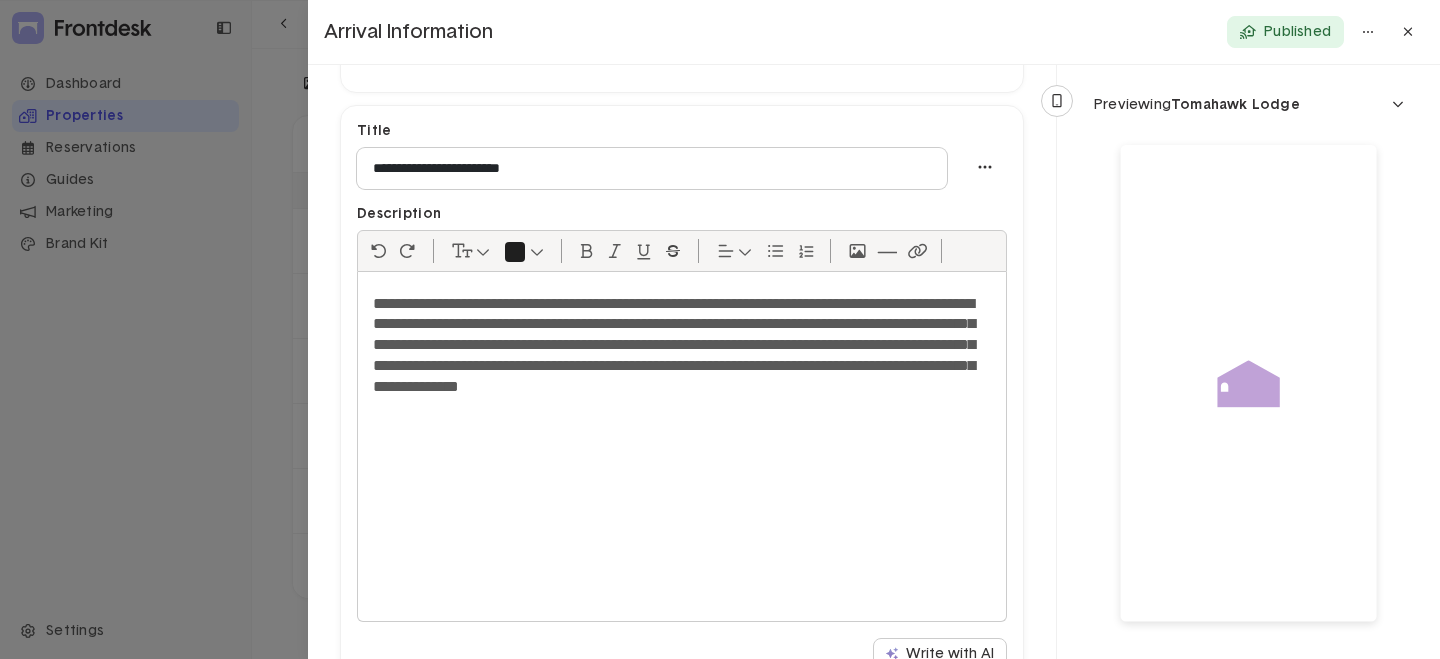 click 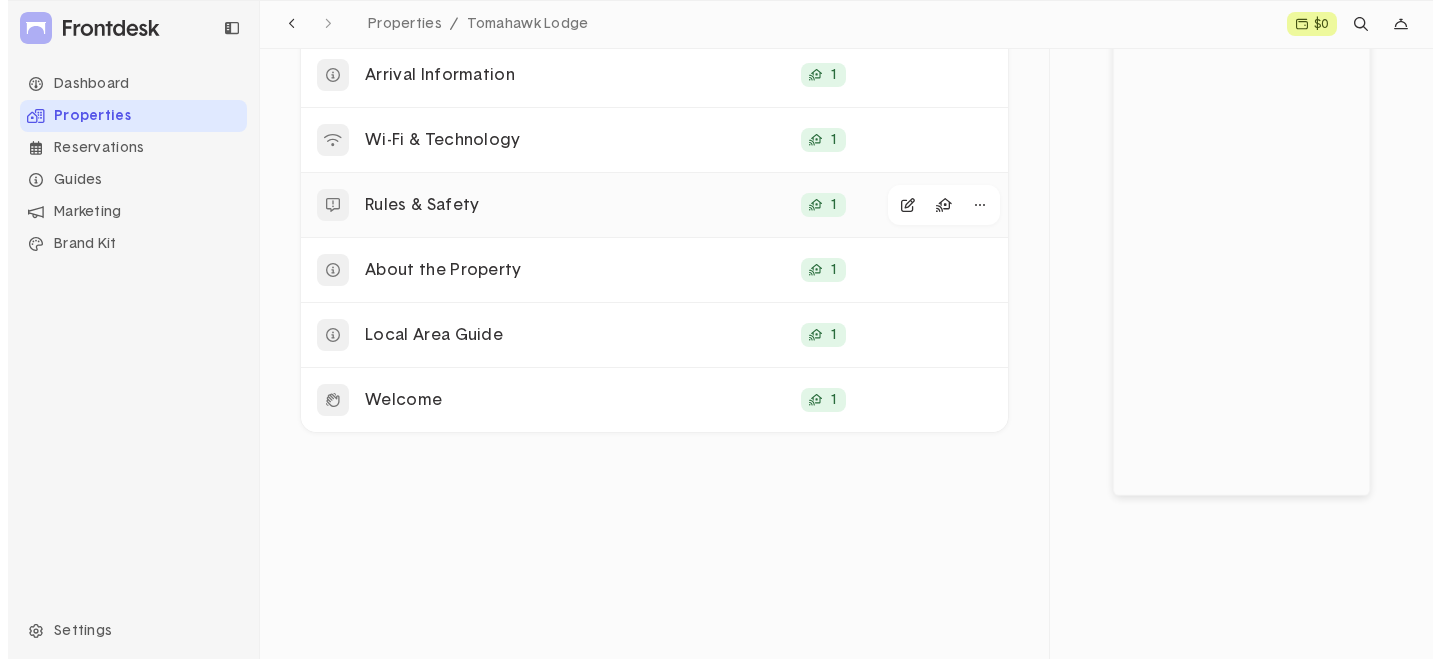 scroll, scrollTop: 261, scrollLeft: 0, axis: vertical 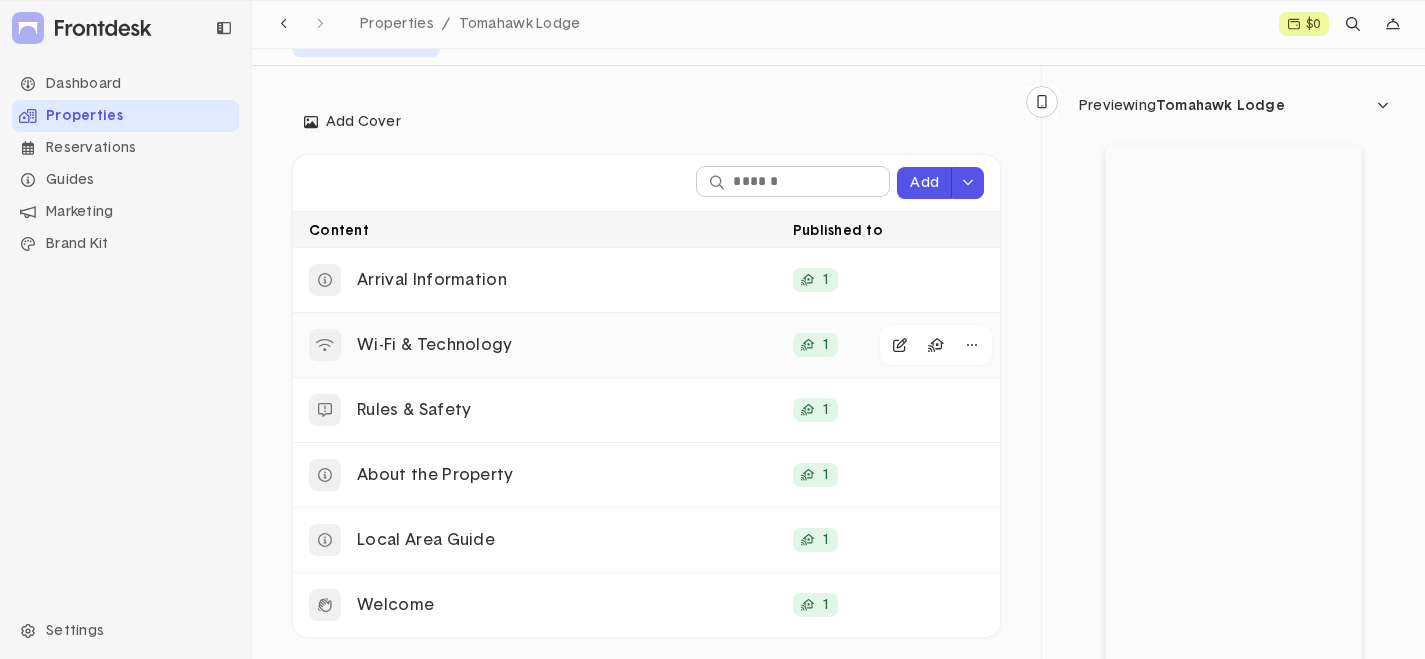 click on "Wi-Fi & Technology" 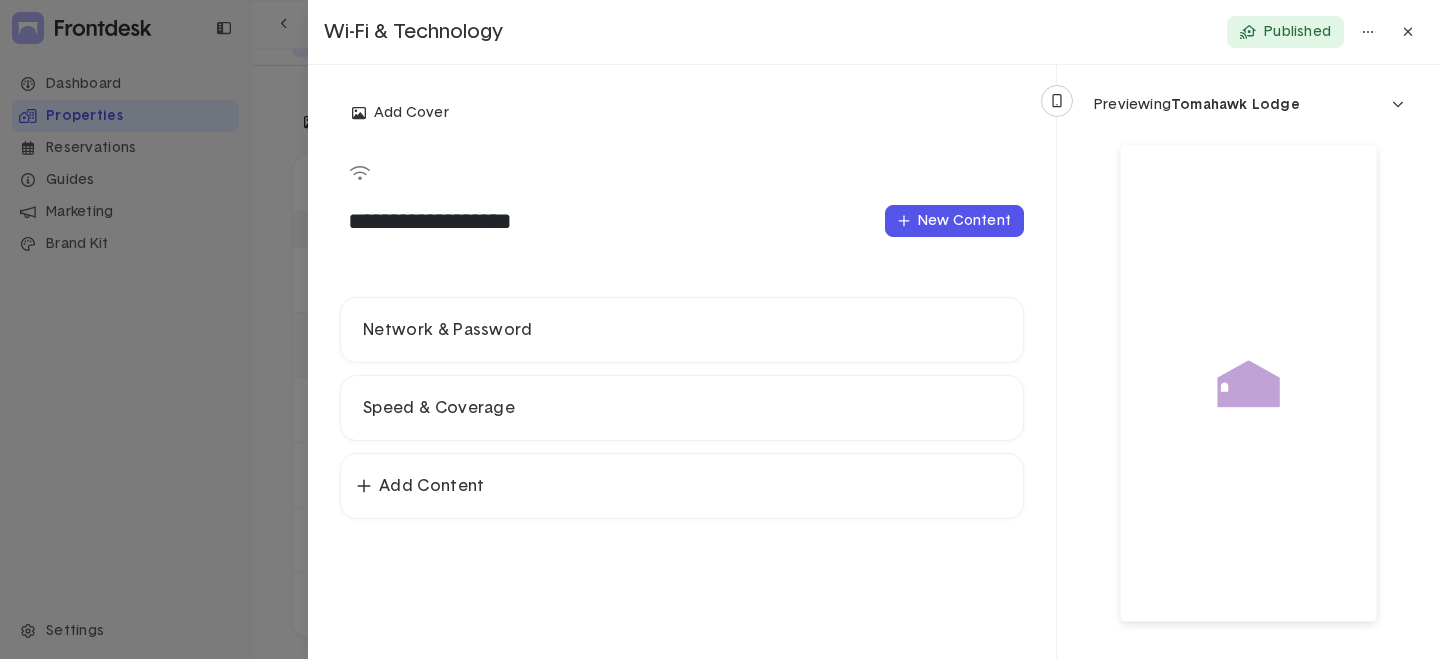 click on "Network & Password" 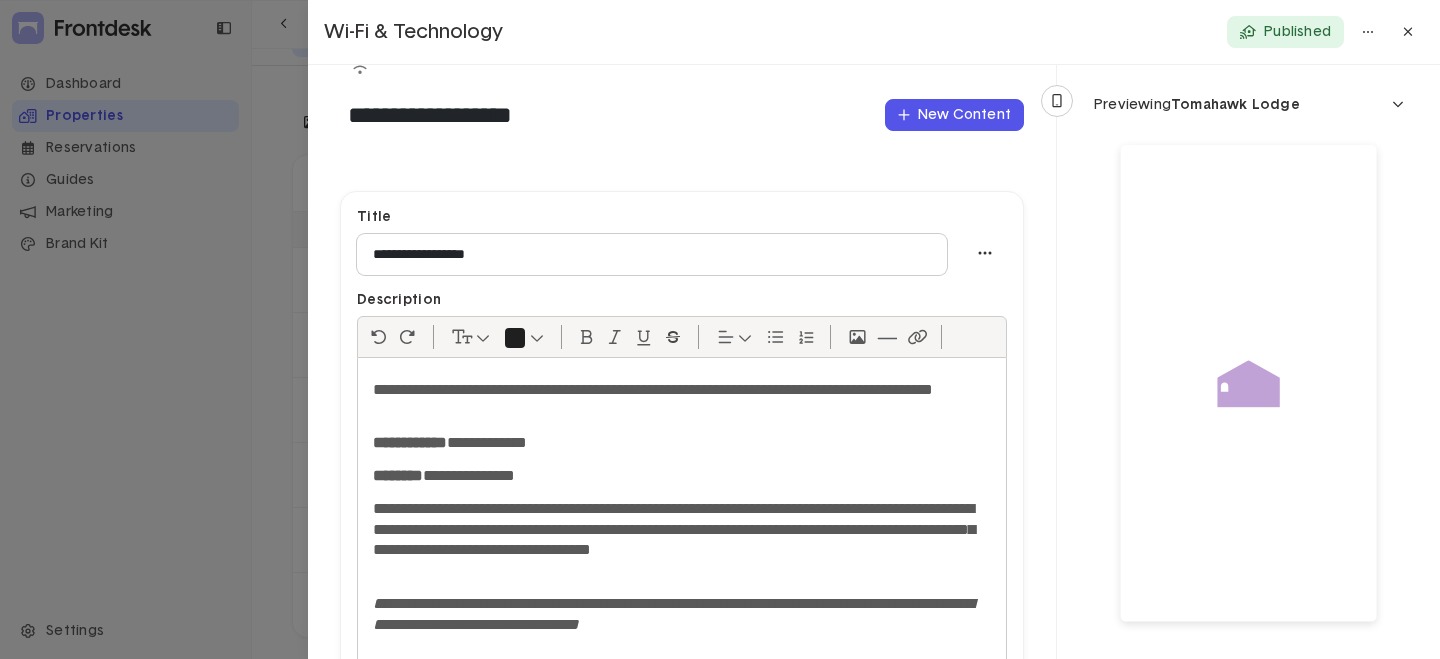 scroll, scrollTop: 200, scrollLeft: 0, axis: vertical 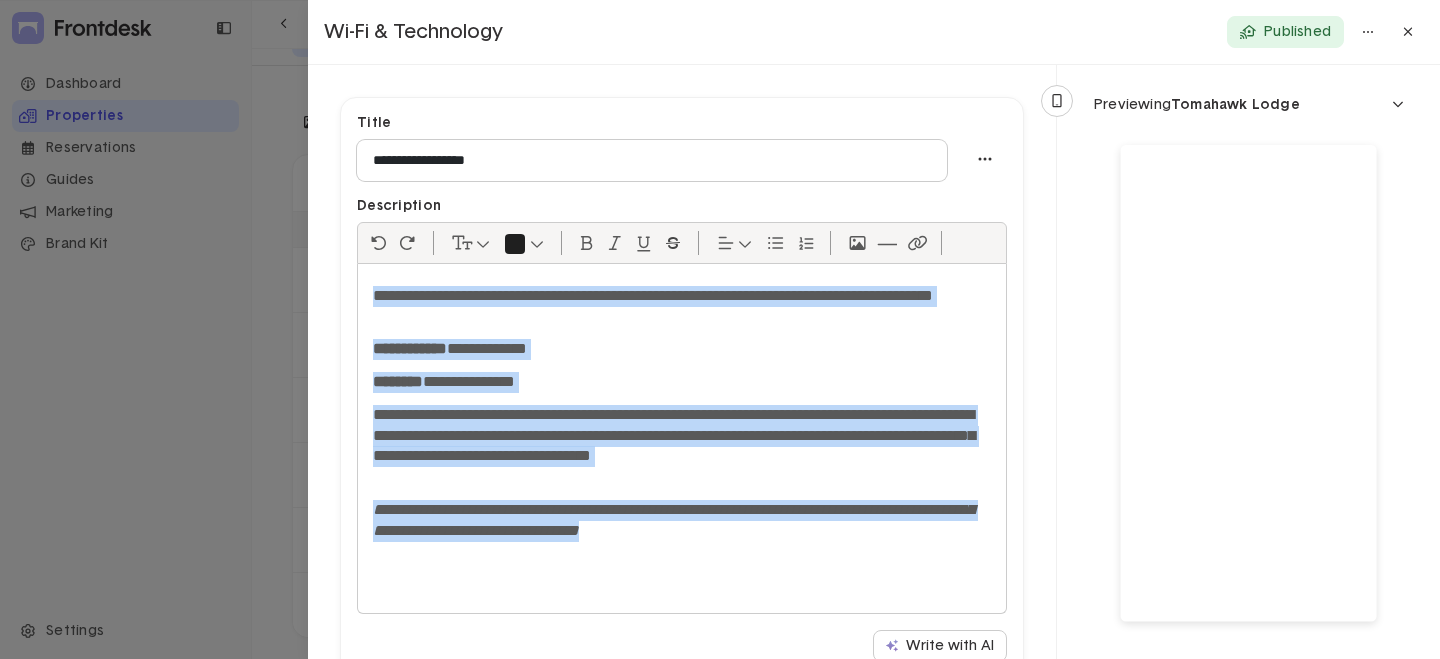 drag, startPoint x: 368, startPoint y: 290, endPoint x: 844, endPoint y: 548, distance: 541.4241 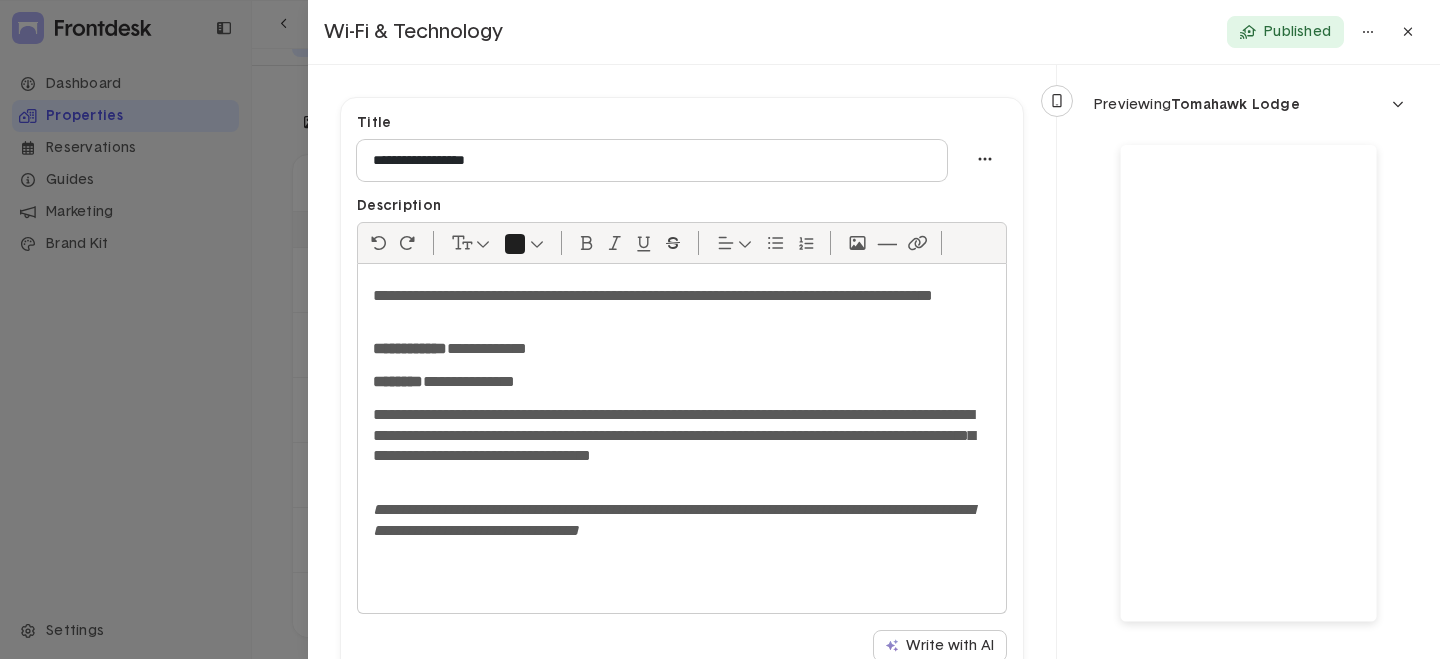 click 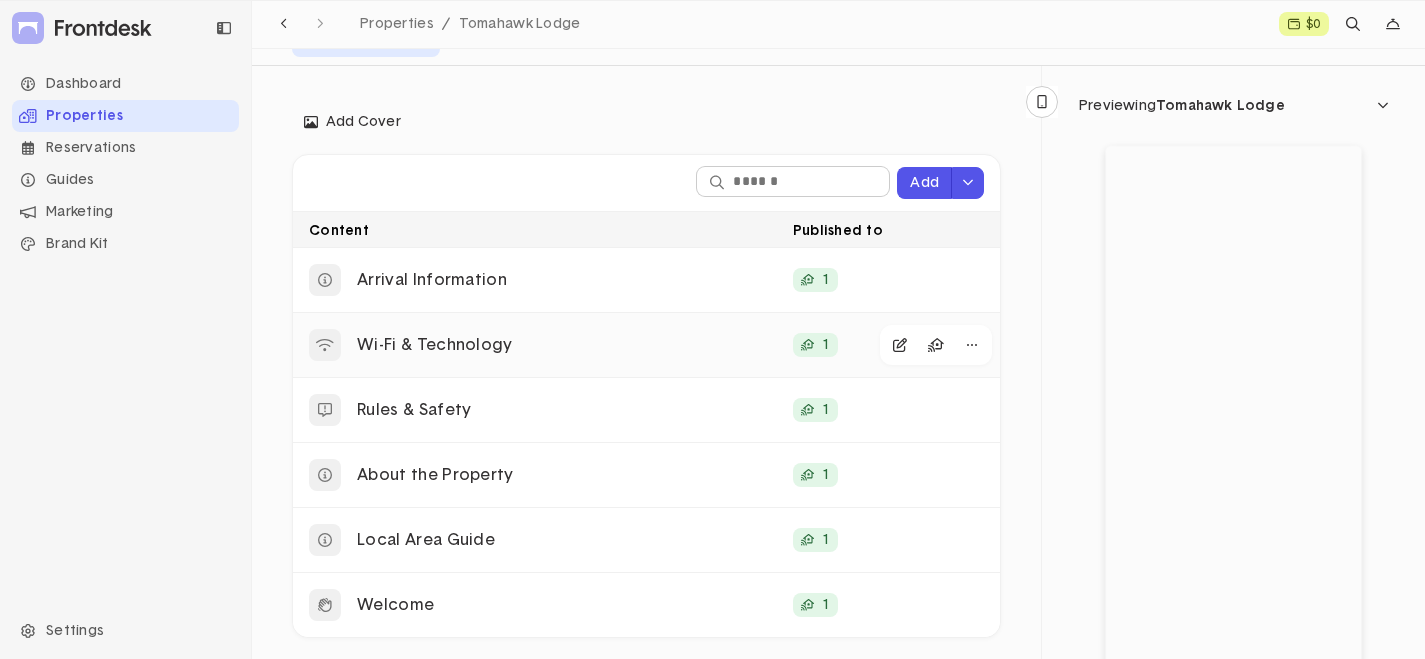 click on "Wi-Fi & Technology" 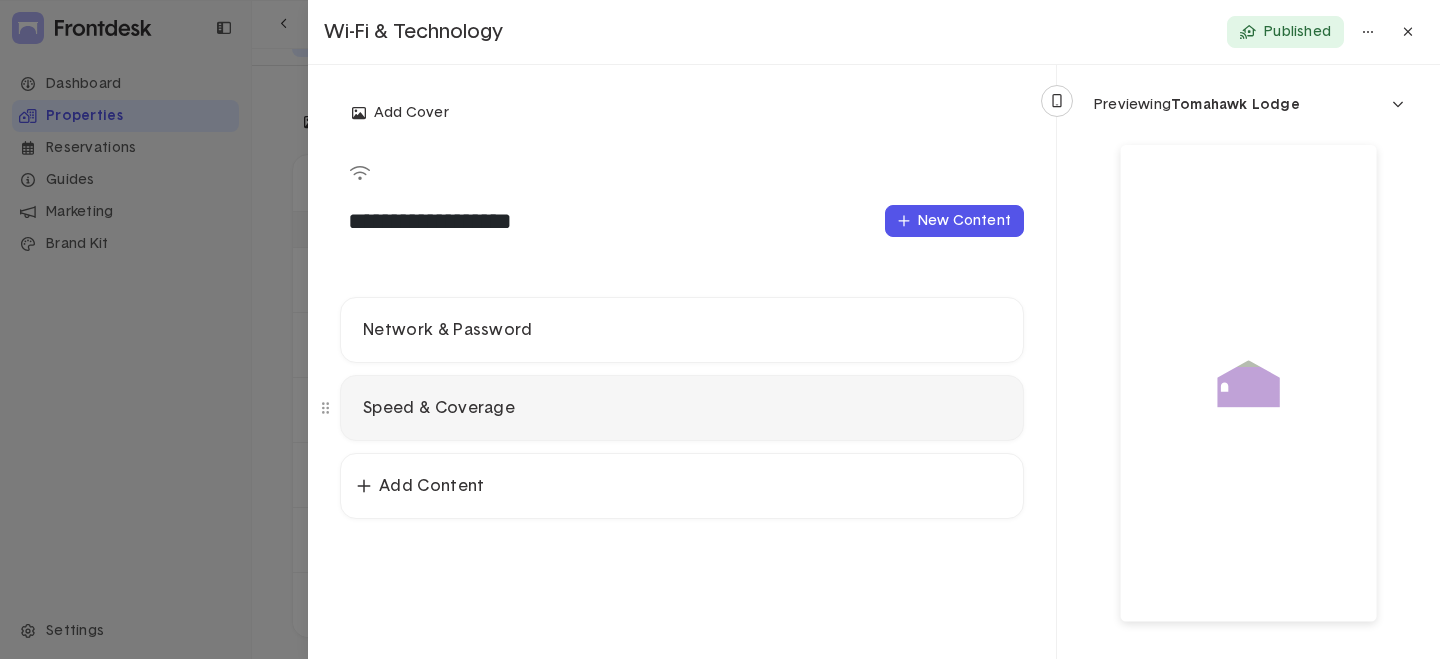 click on "Speed & Coverage" 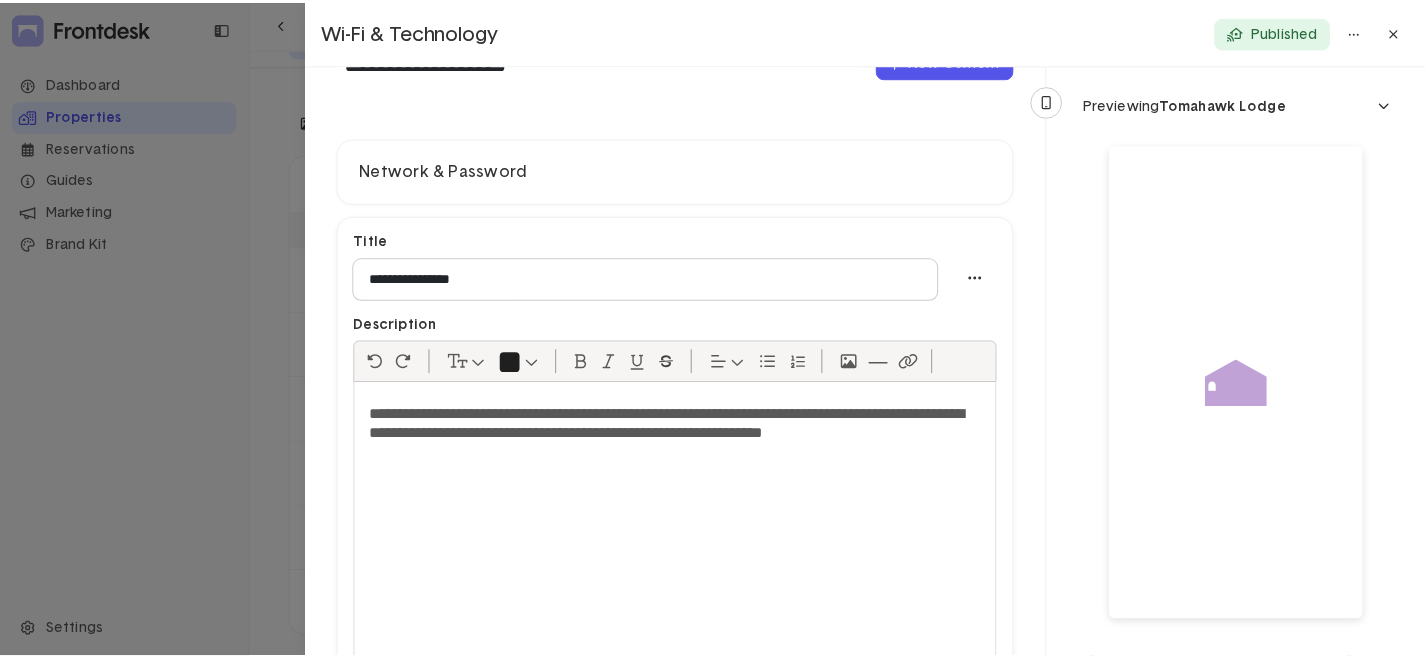 scroll, scrollTop: 200, scrollLeft: 0, axis: vertical 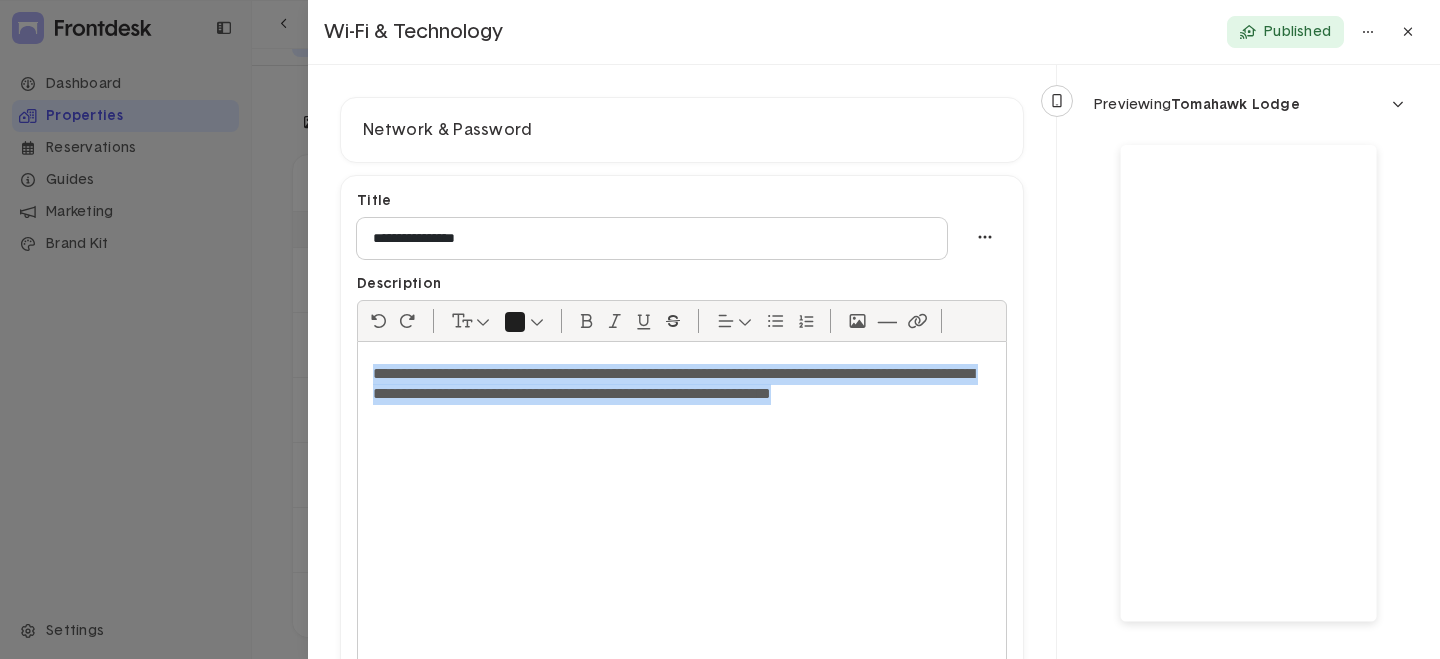 drag, startPoint x: 374, startPoint y: 367, endPoint x: 561, endPoint y: 432, distance: 197.97475 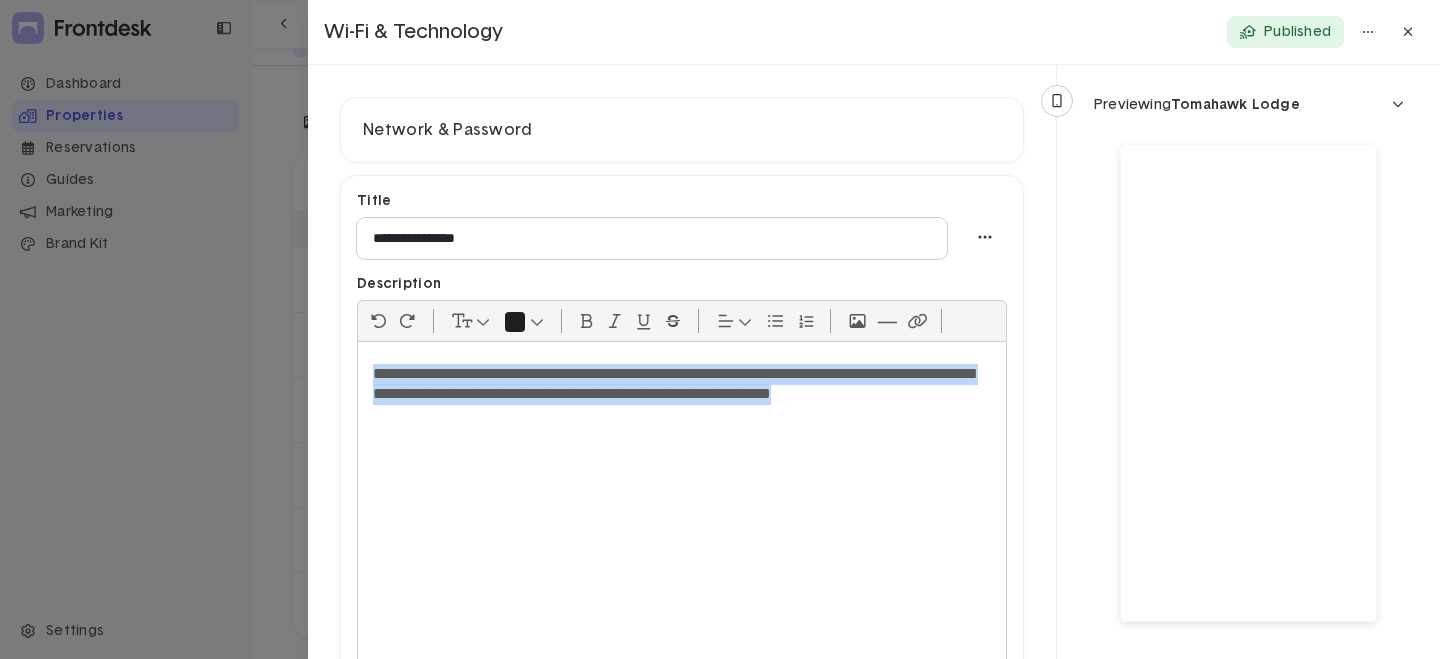 copy on "**********" 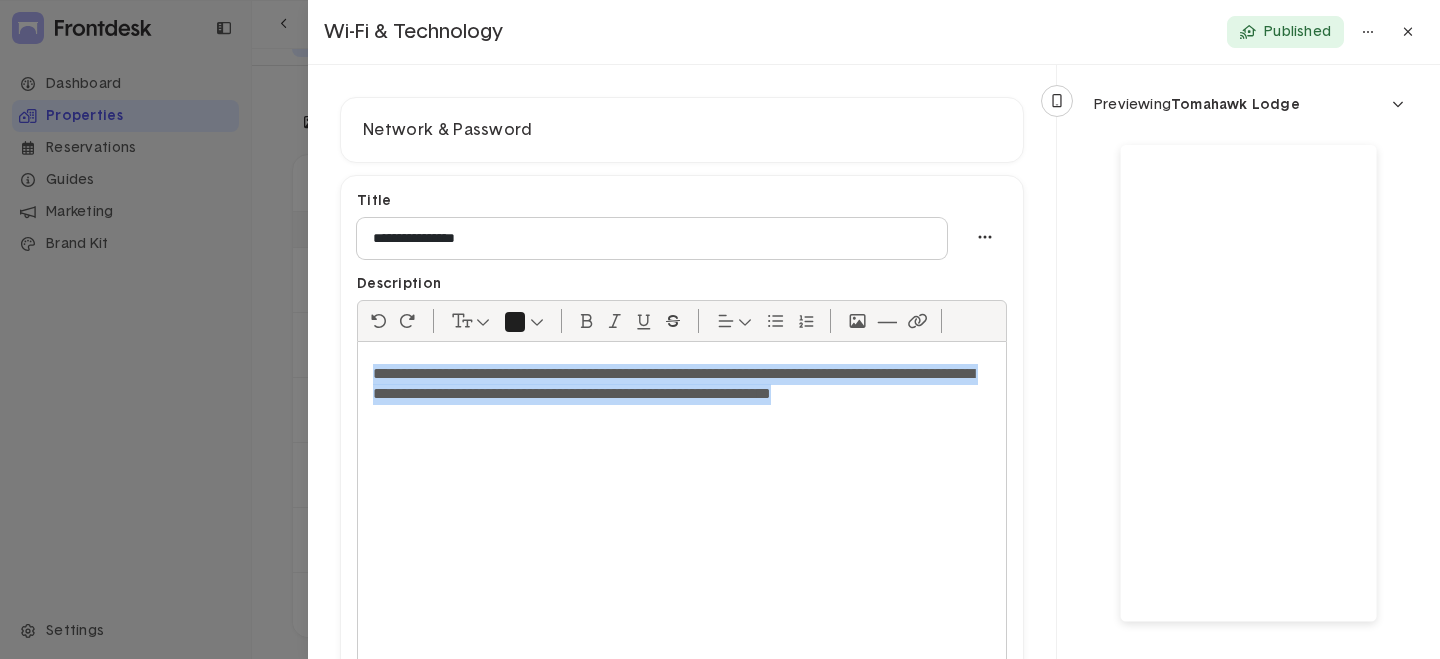 click 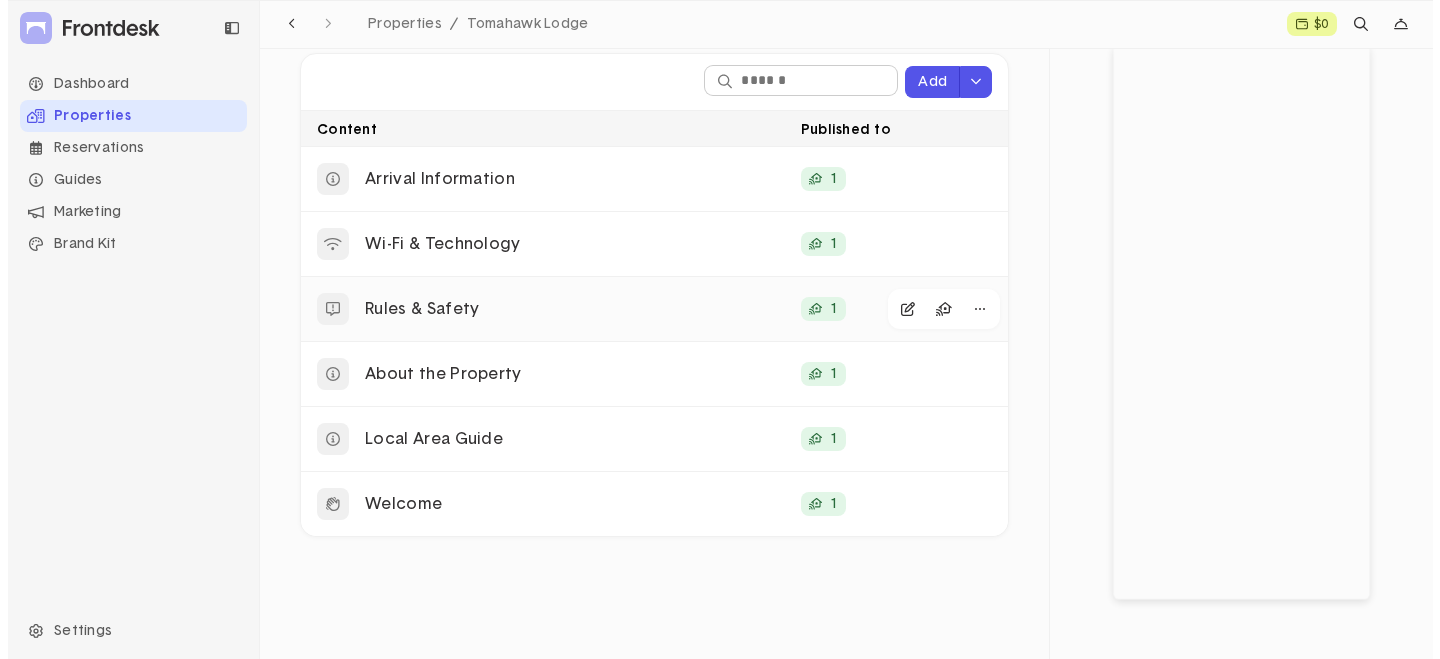 scroll, scrollTop: 261, scrollLeft: 0, axis: vertical 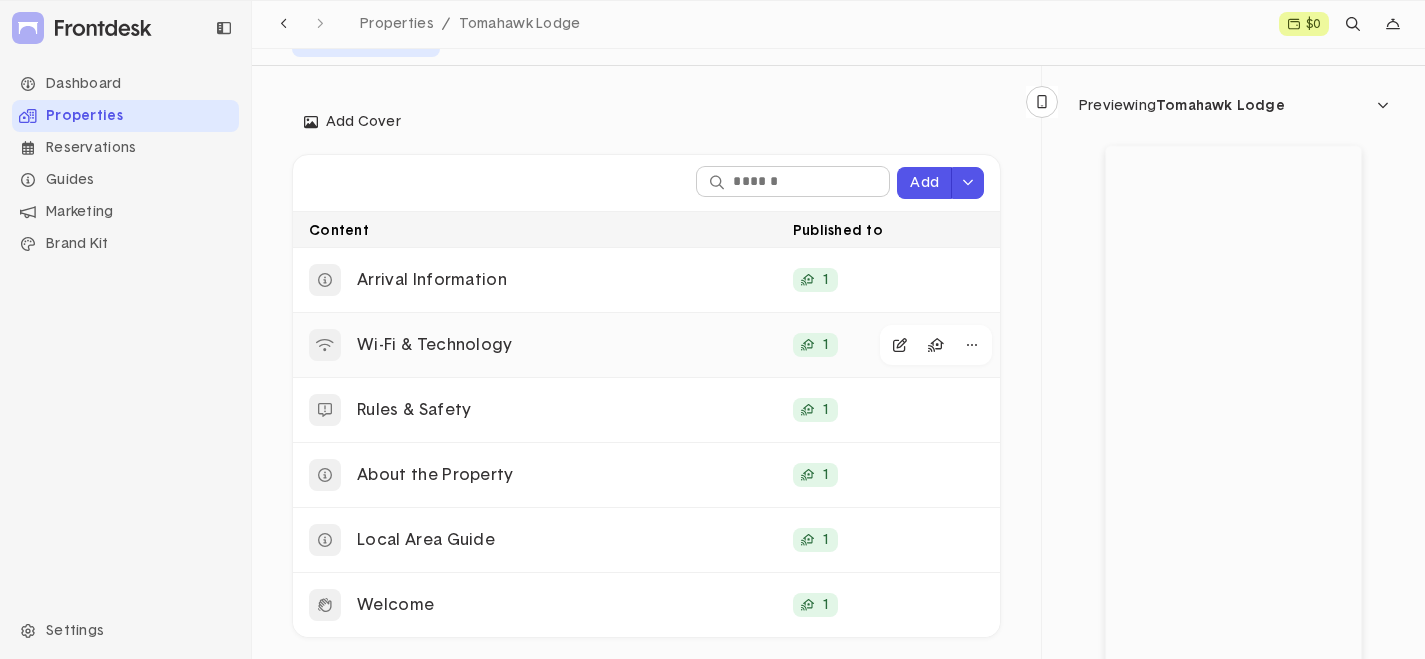 click on "Wi-Fi & Technology" 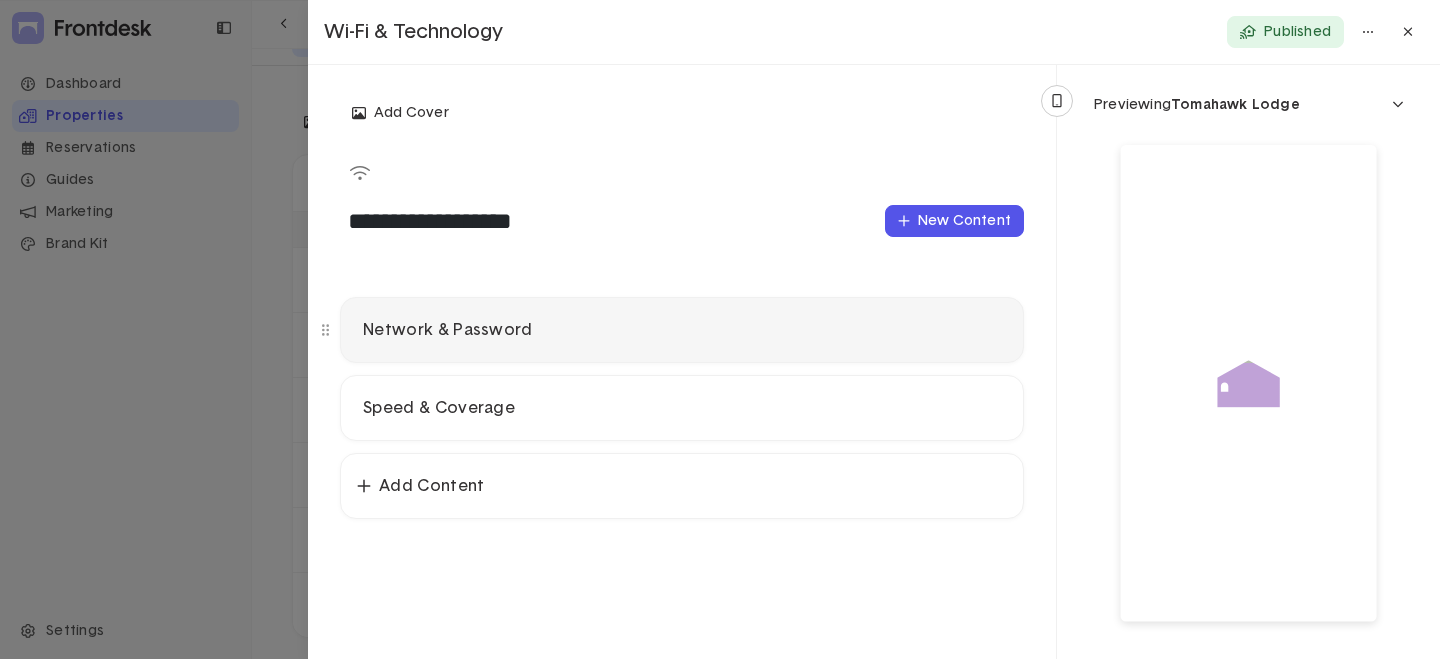 click on "Network & Password" 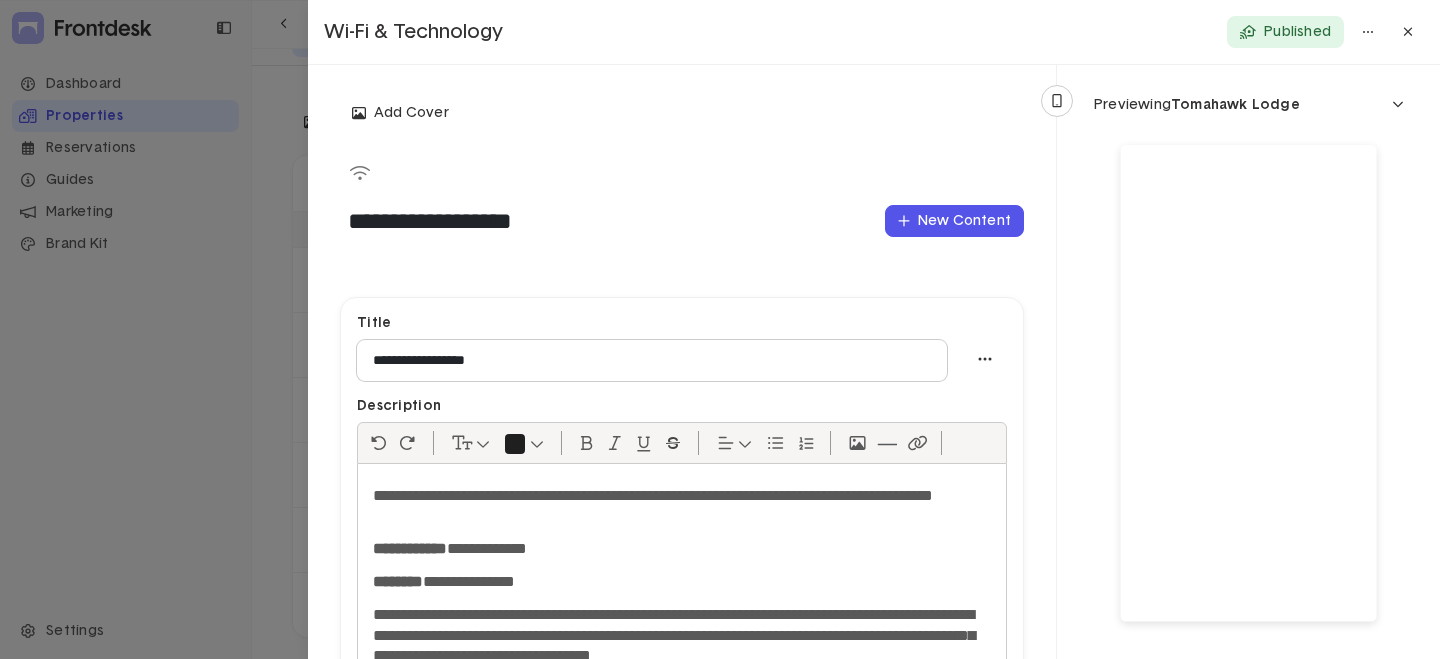scroll, scrollTop: 200, scrollLeft: 0, axis: vertical 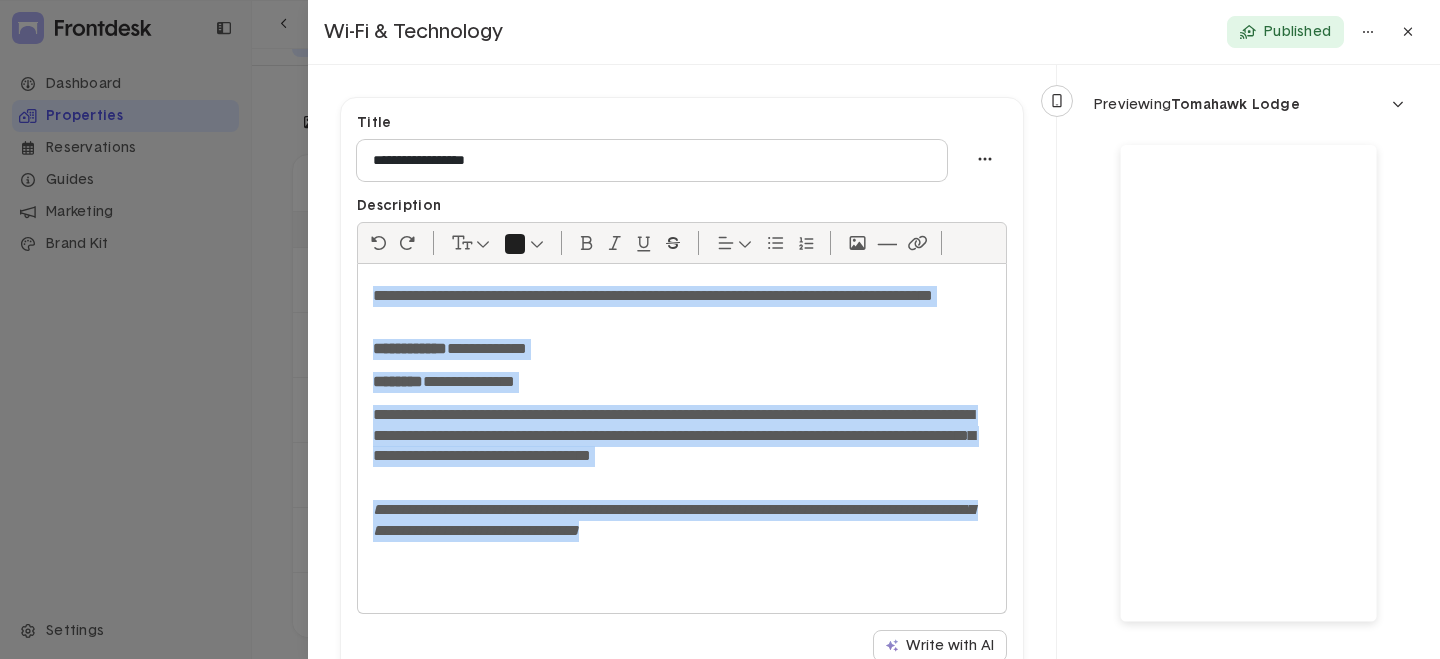 drag, startPoint x: 369, startPoint y: 290, endPoint x: 865, endPoint y: 543, distance: 556.7989 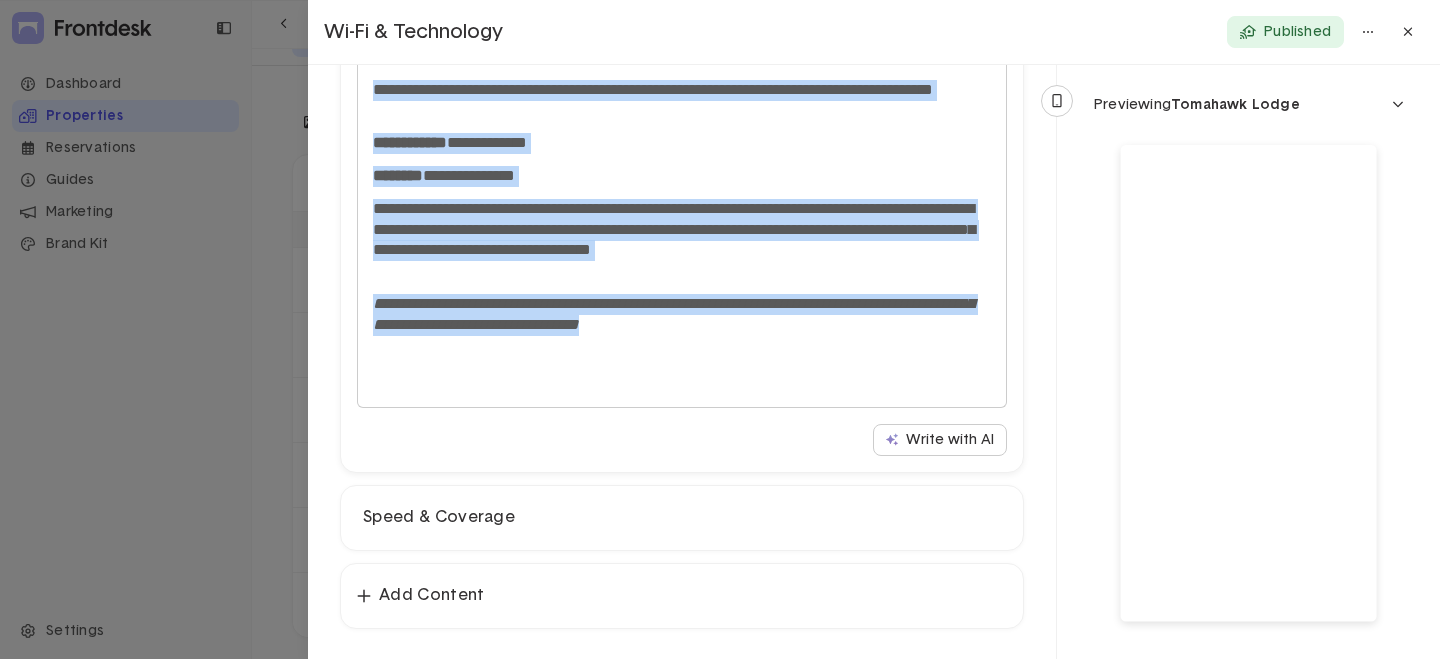 scroll, scrollTop: 407, scrollLeft: 0, axis: vertical 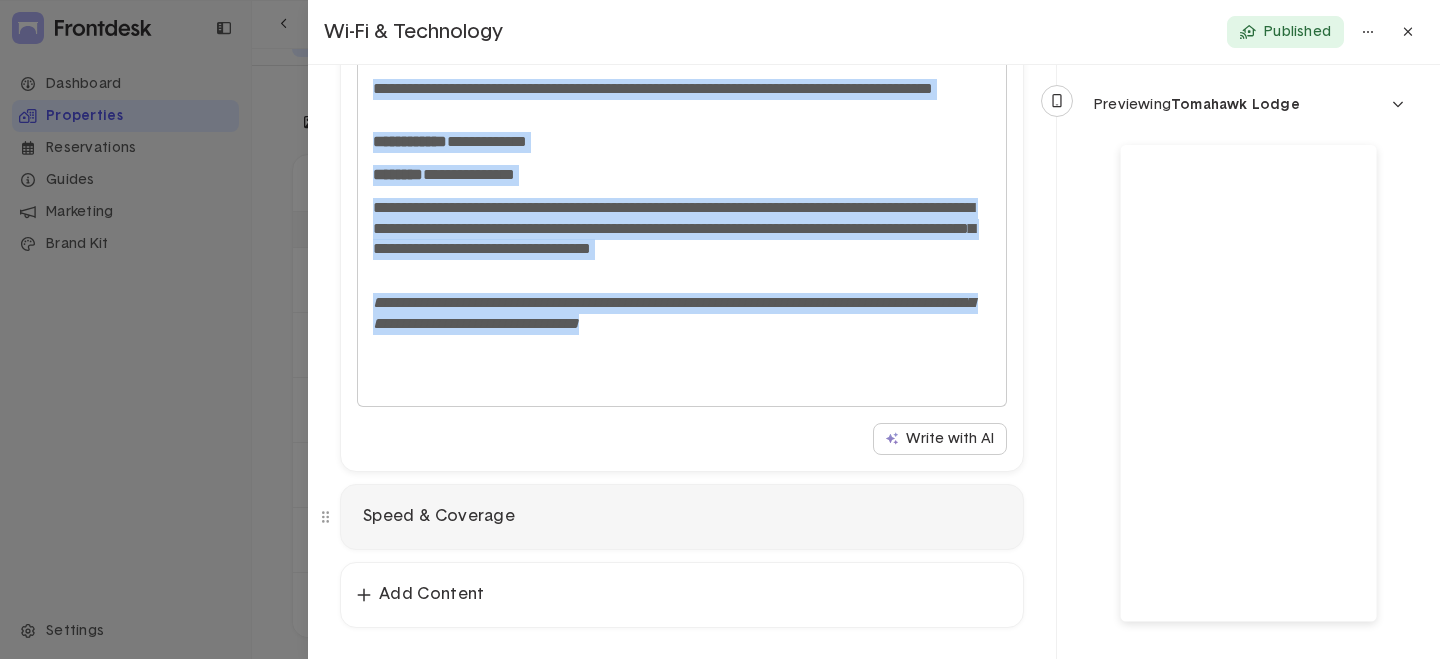 click on "Speed & Coverage" 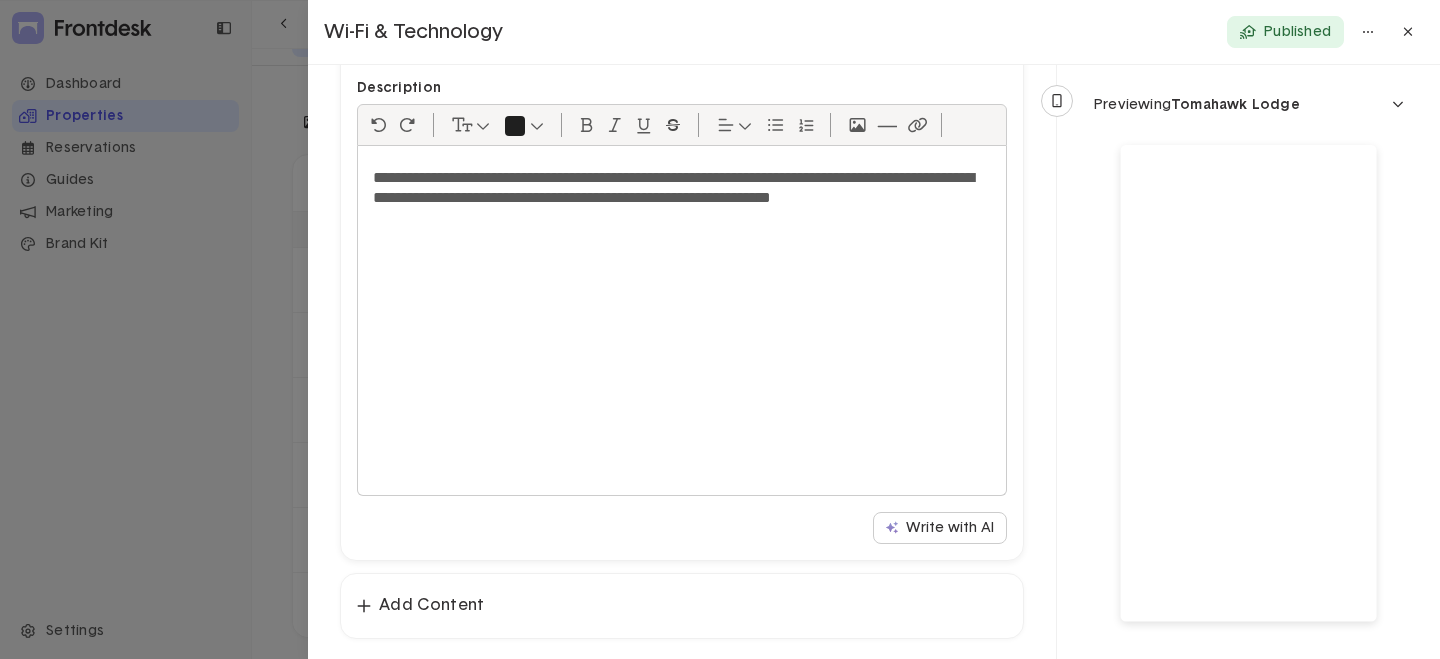 scroll, scrollTop: 407, scrollLeft: 0, axis: vertical 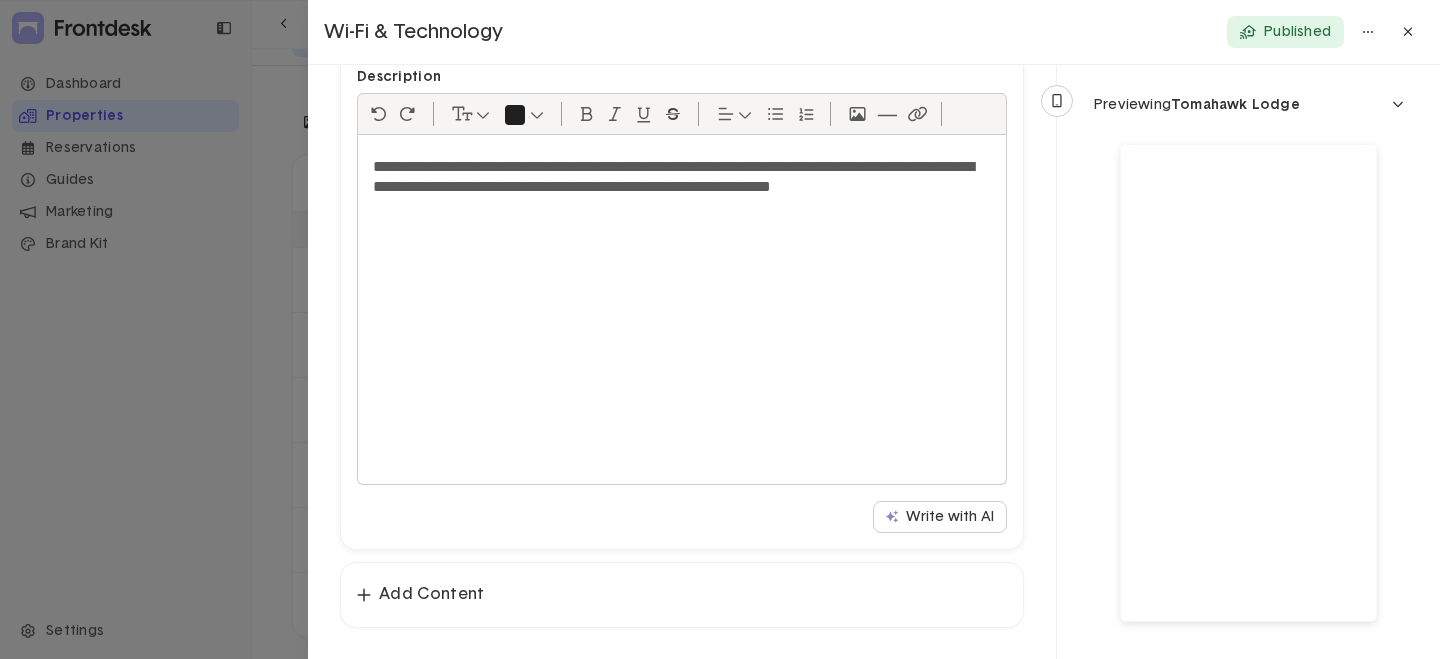 click 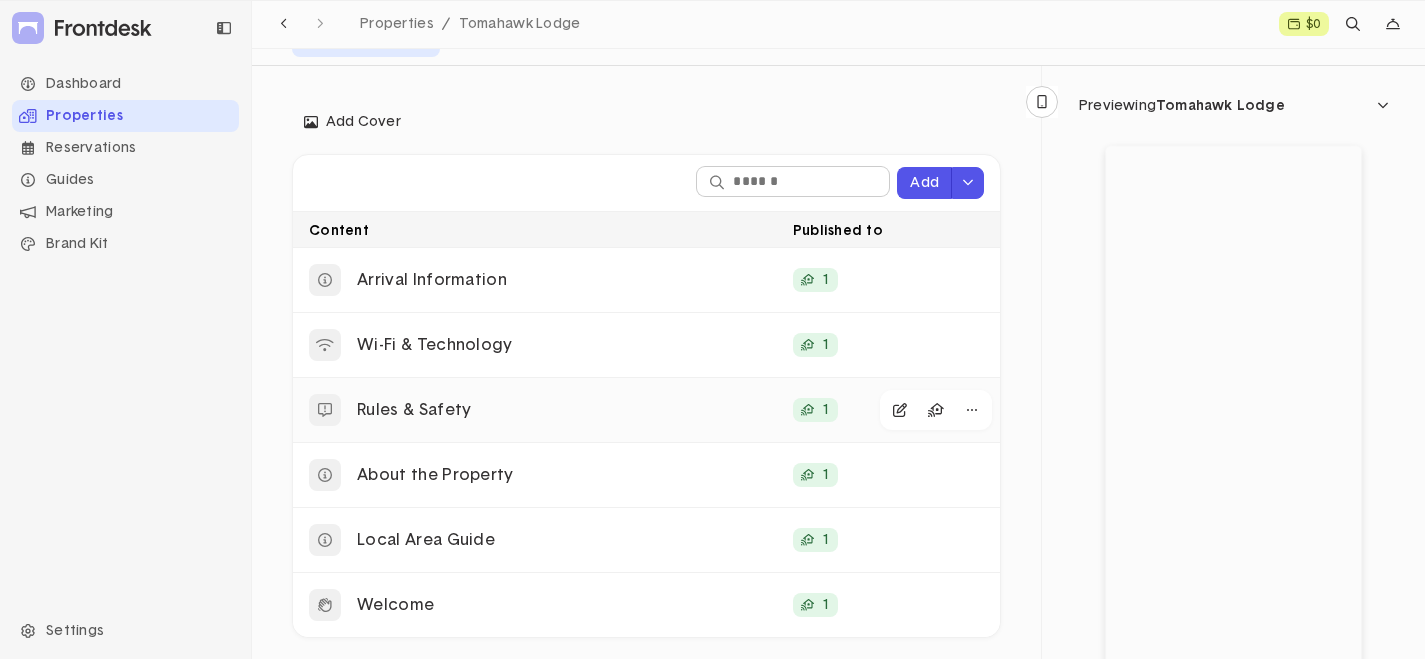 click on "Rules & Safety" 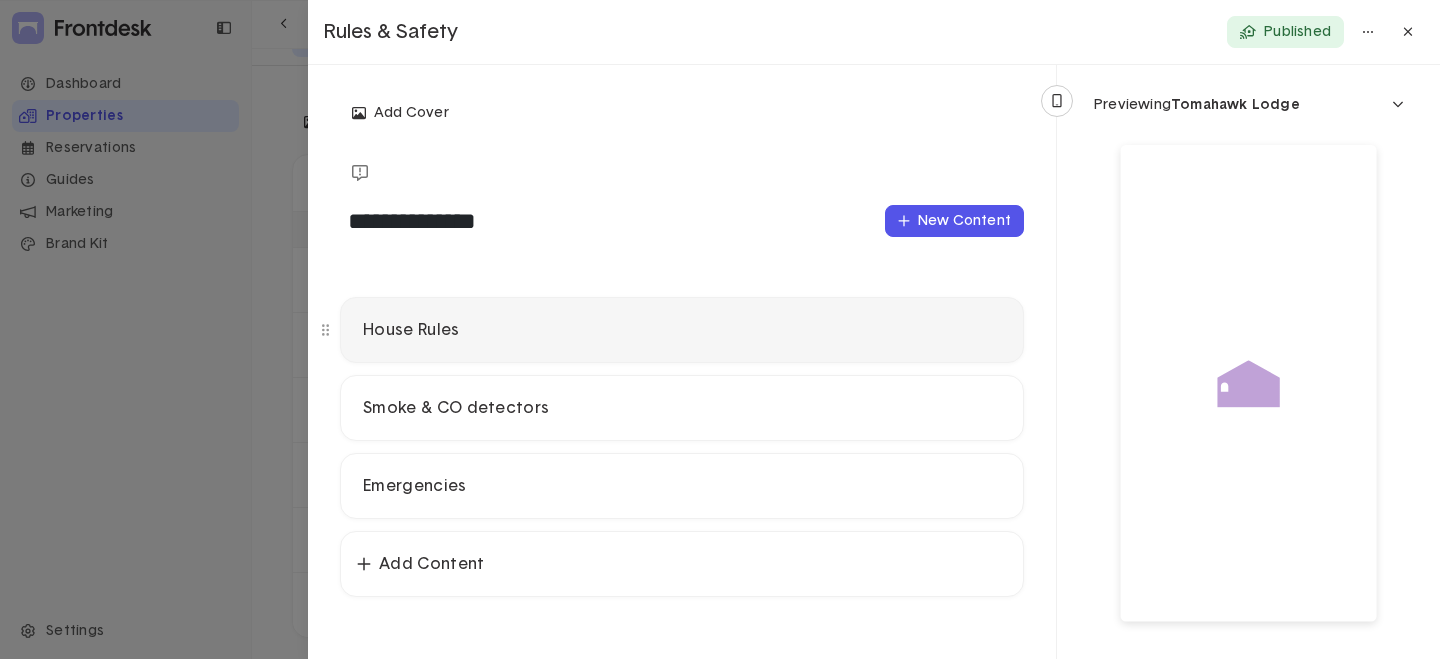 click on "House Rules" 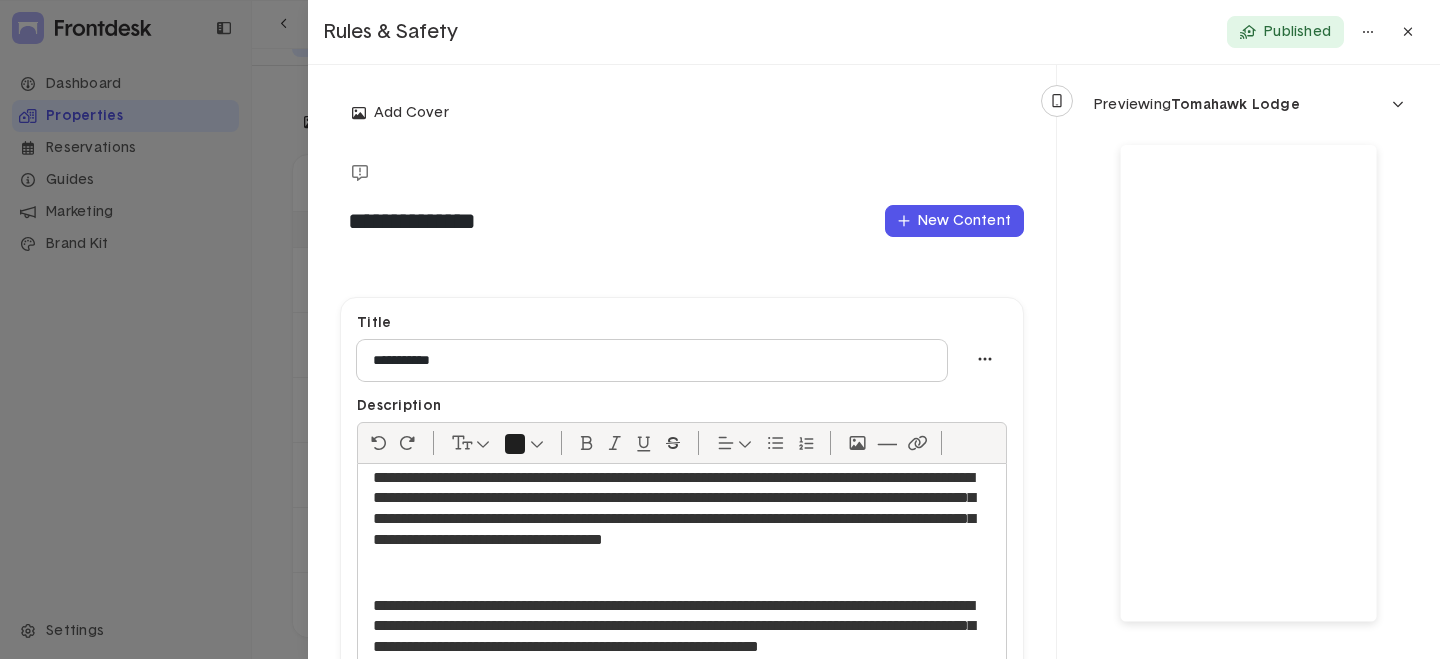 scroll, scrollTop: 0, scrollLeft: 0, axis: both 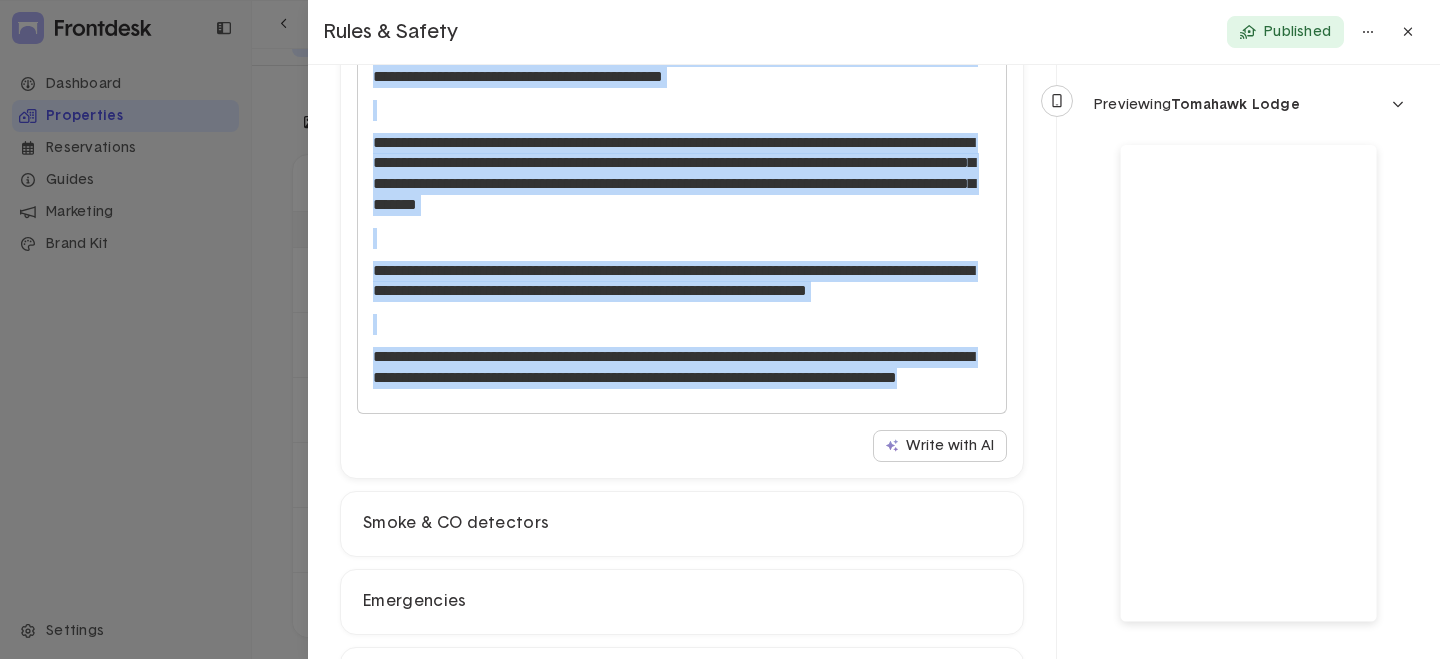 drag, startPoint x: 378, startPoint y: 489, endPoint x: 812, endPoint y: 406, distance: 441.86536 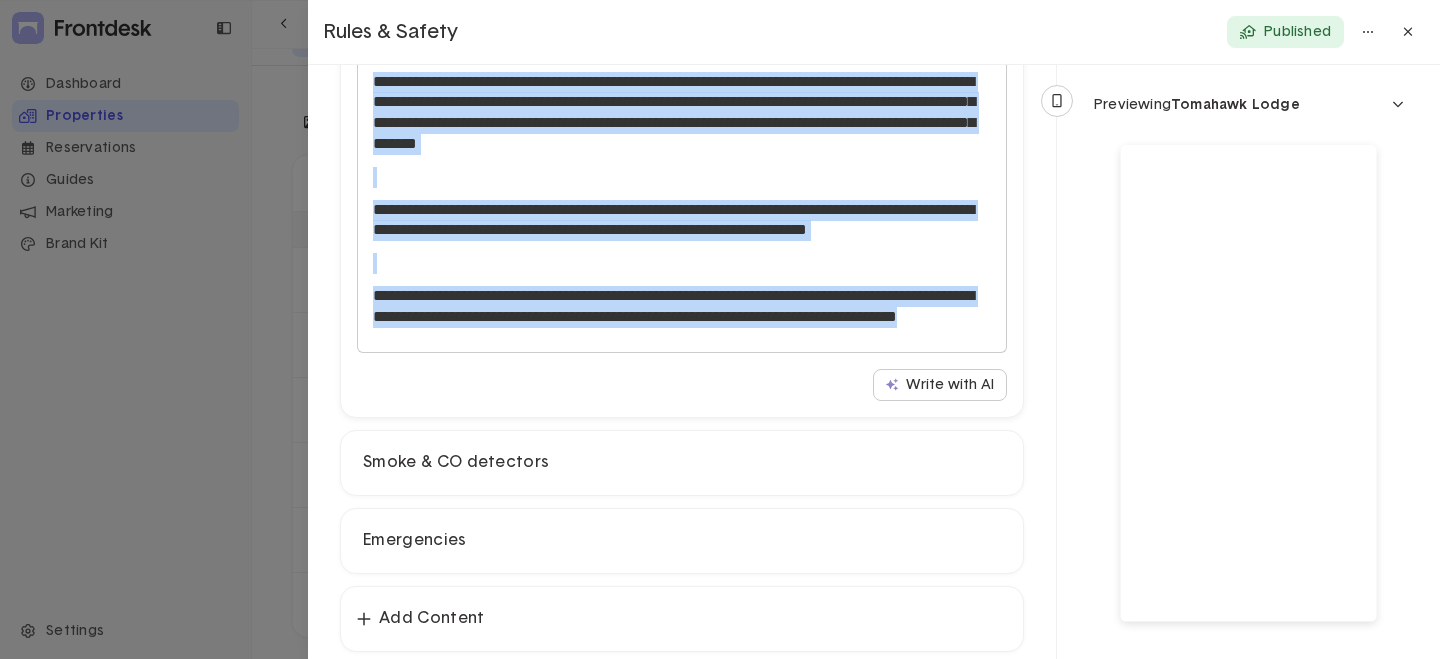 scroll, scrollTop: 485, scrollLeft: 0, axis: vertical 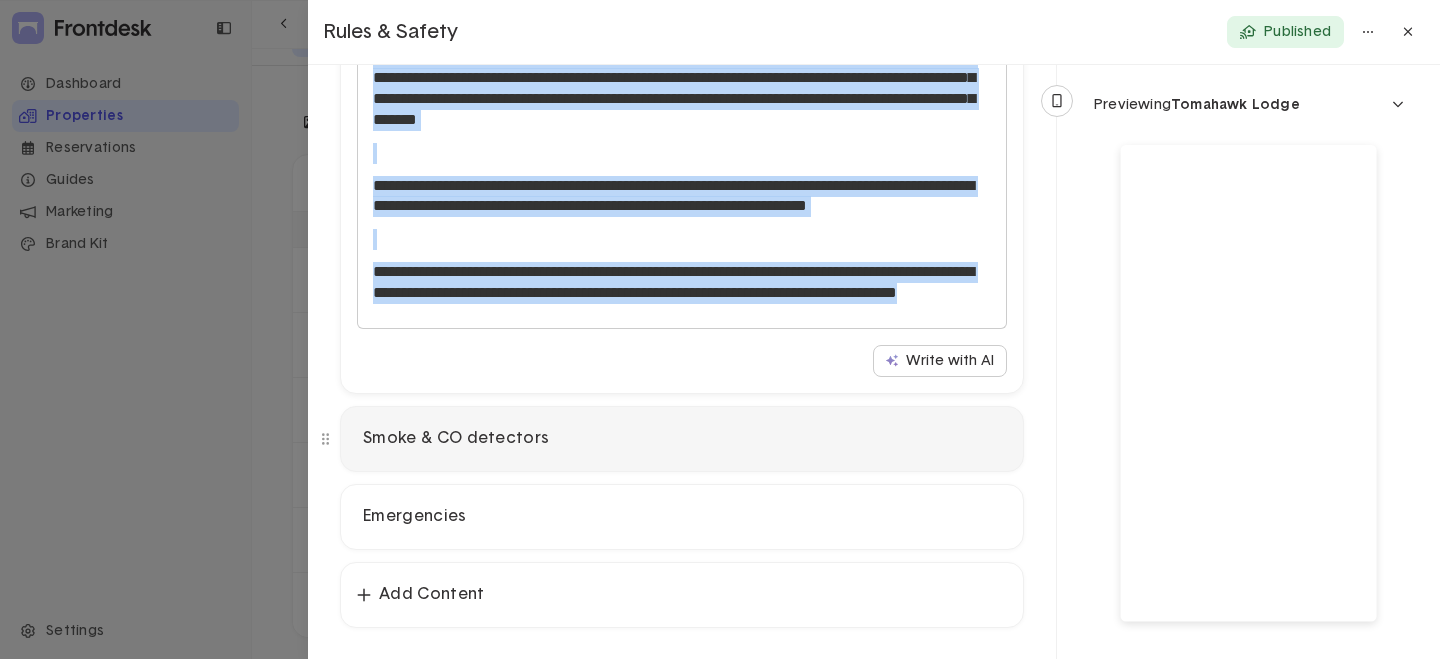 click on "Smoke & CO detectors" 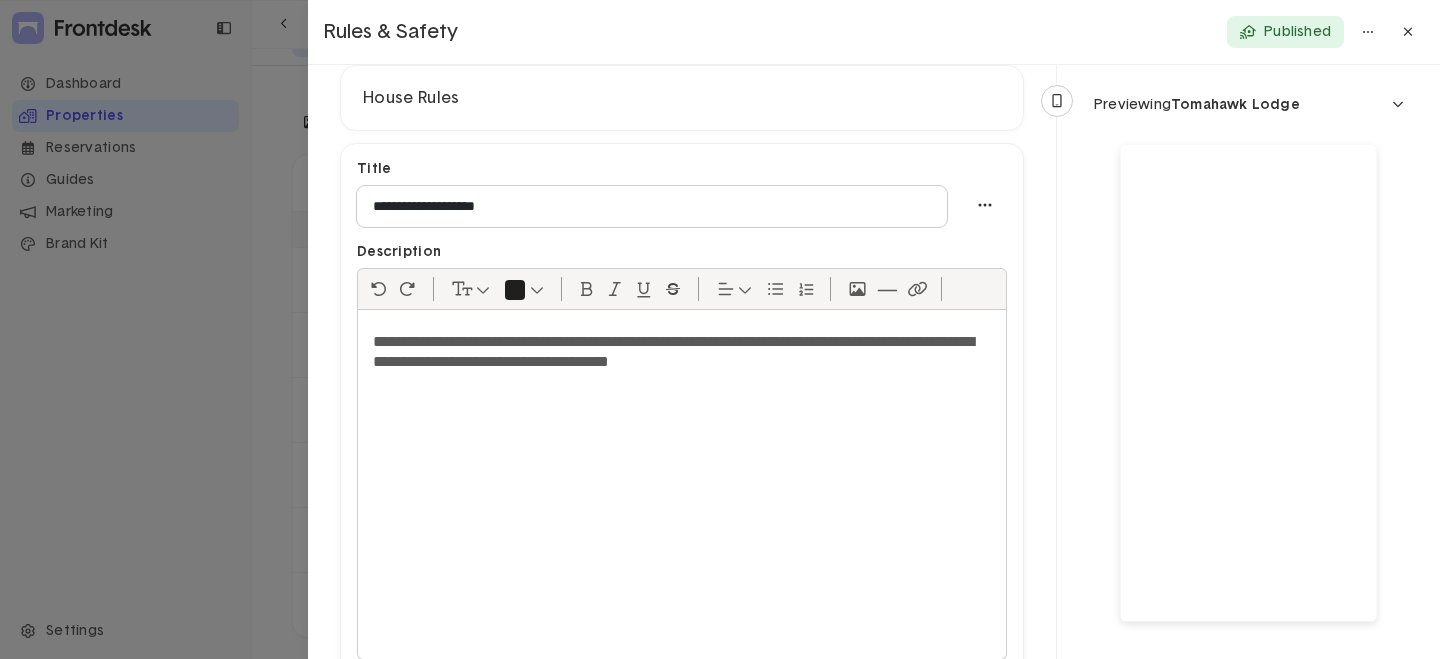 scroll, scrollTop: 277, scrollLeft: 0, axis: vertical 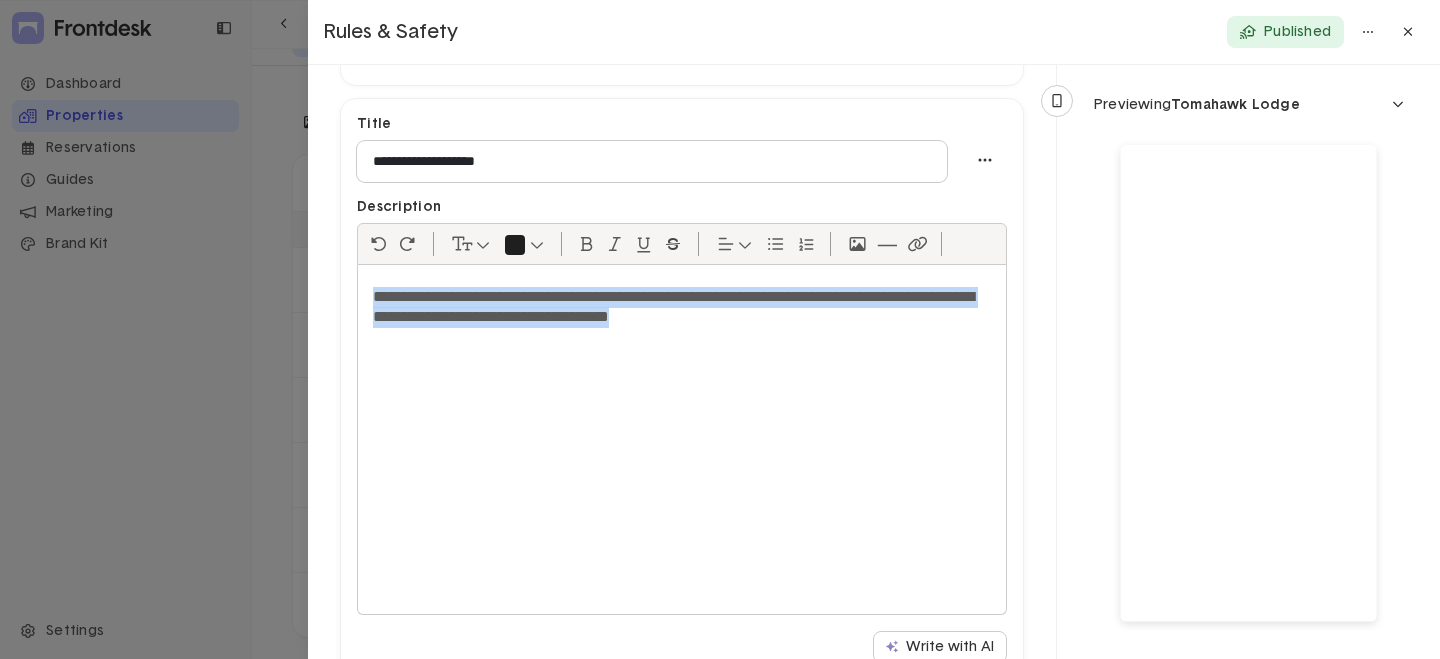 drag, startPoint x: 870, startPoint y: 328, endPoint x: 371, endPoint y: 304, distance: 499.5768 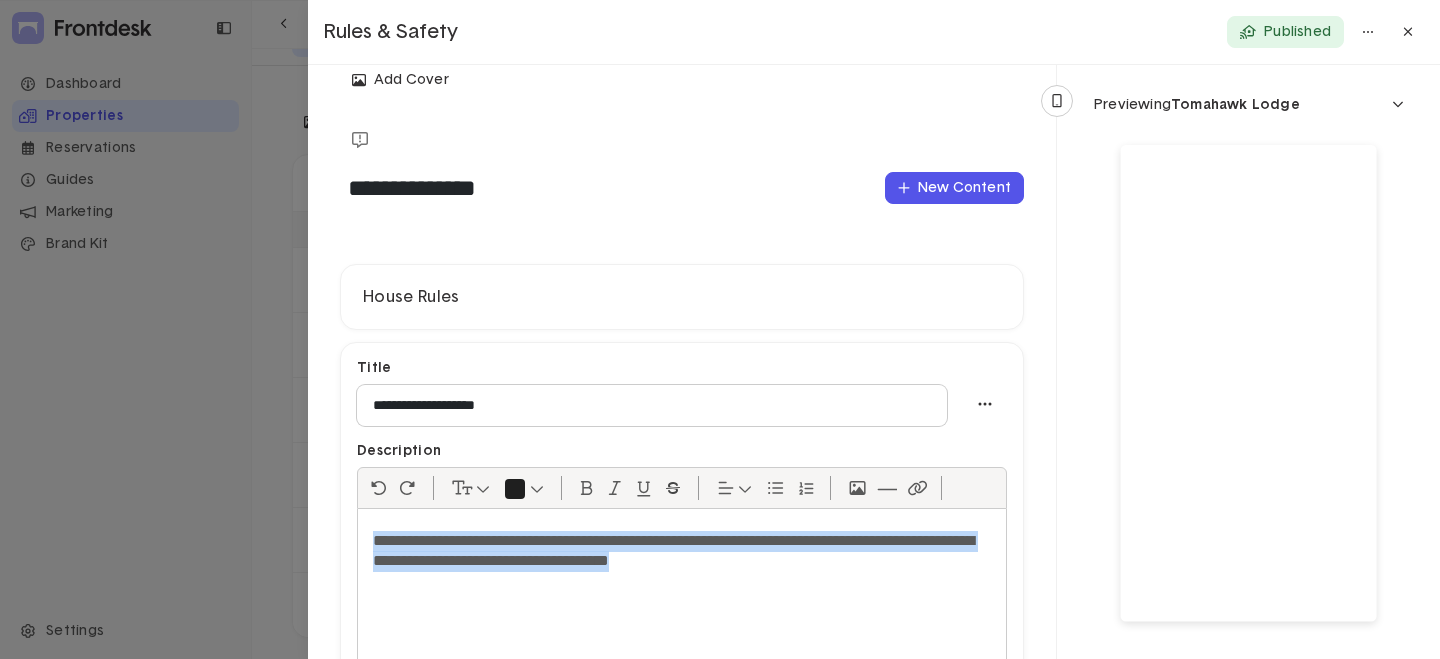 scroll, scrollTop: 0, scrollLeft: 0, axis: both 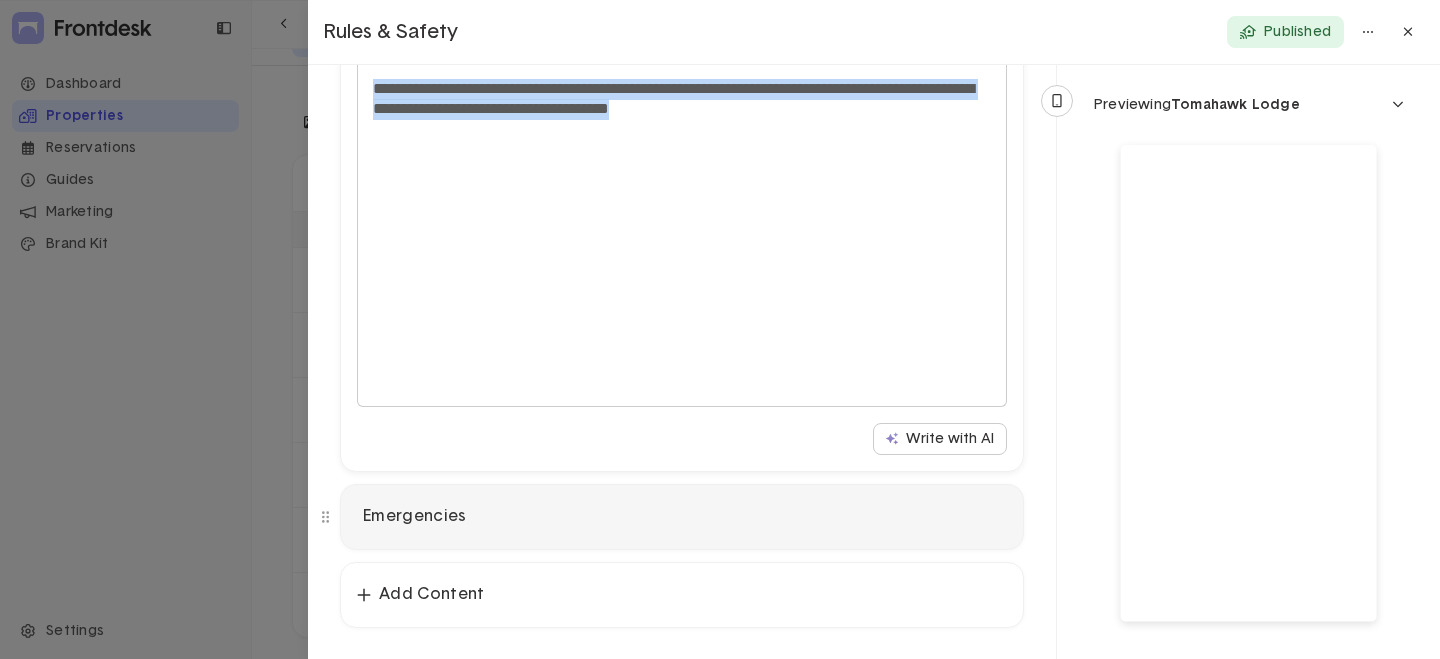 click on "Emergencies" 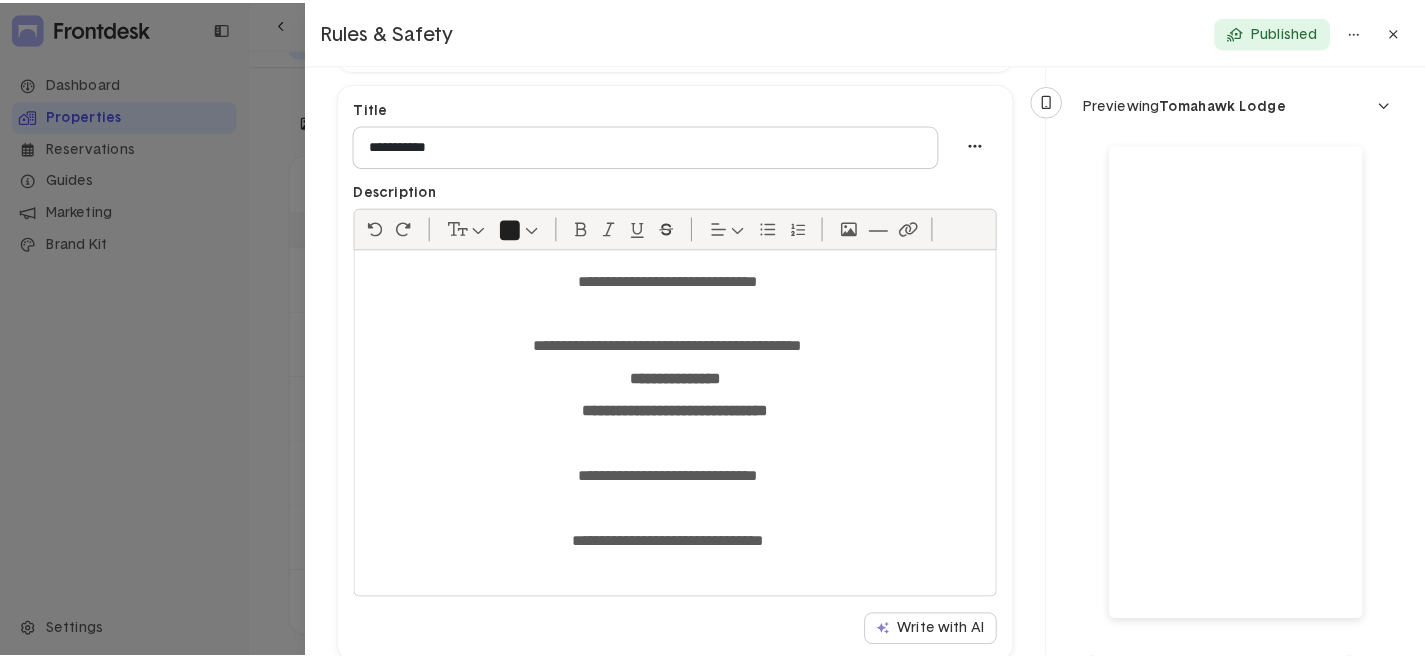 scroll, scrollTop: 485, scrollLeft: 0, axis: vertical 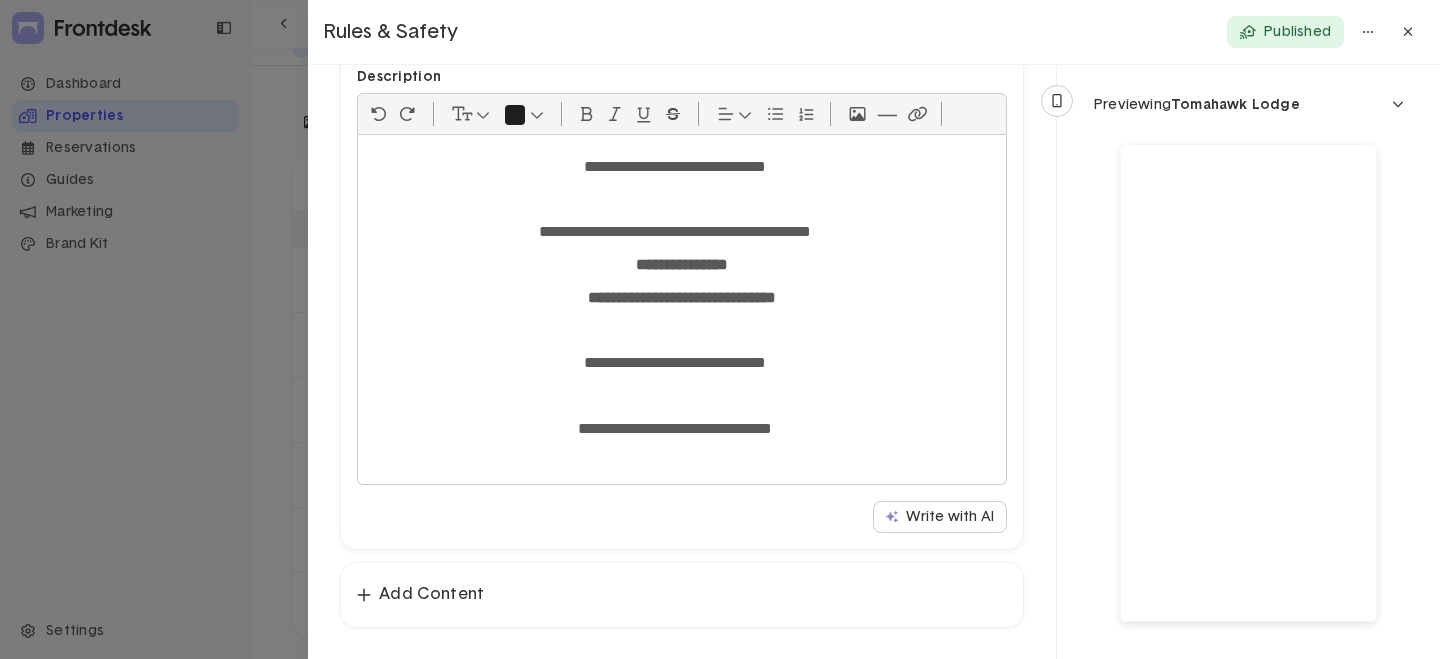 click 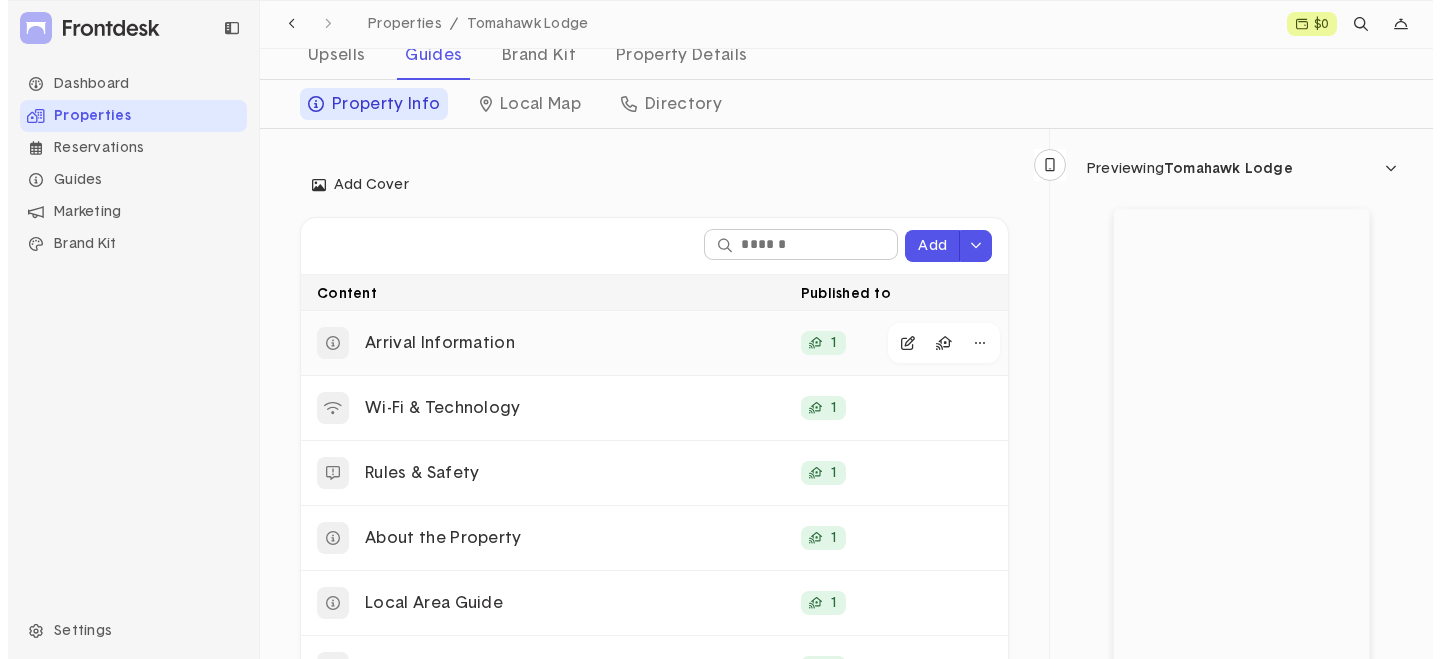 scroll, scrollTop: 300, scrollLeft: 0, axis: vertical 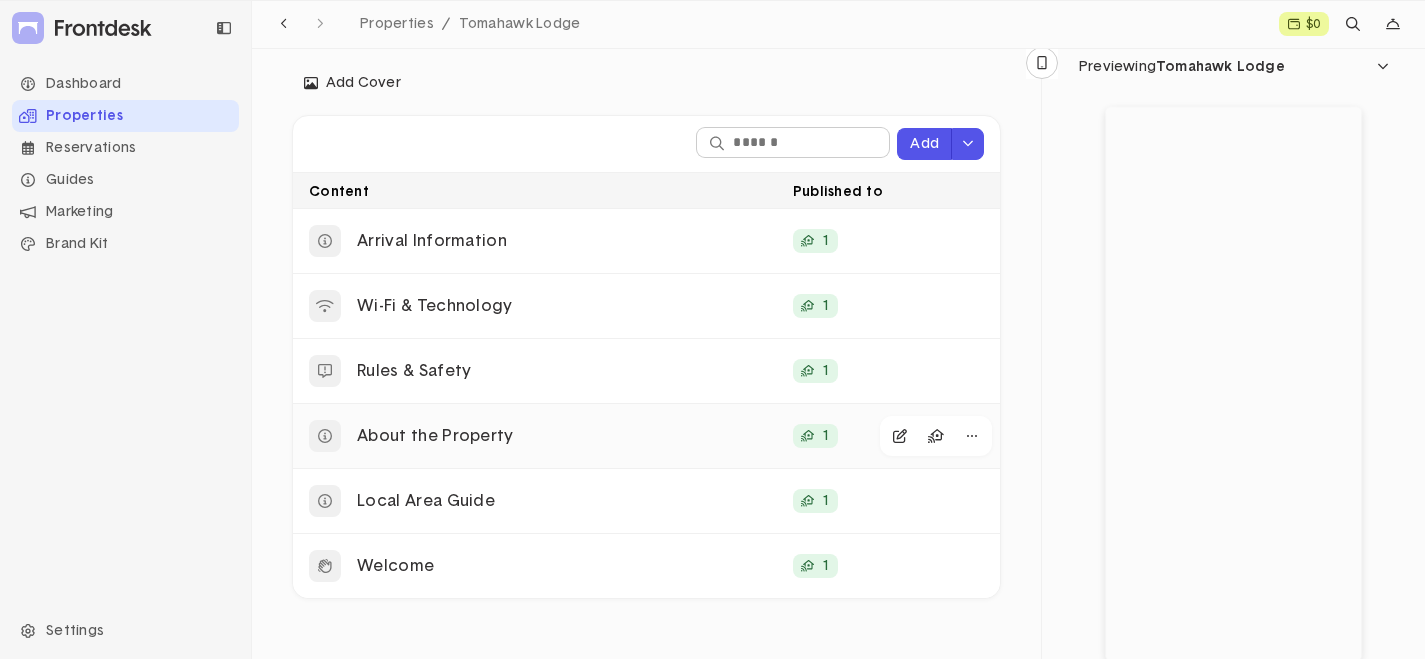 click on "About the Property" 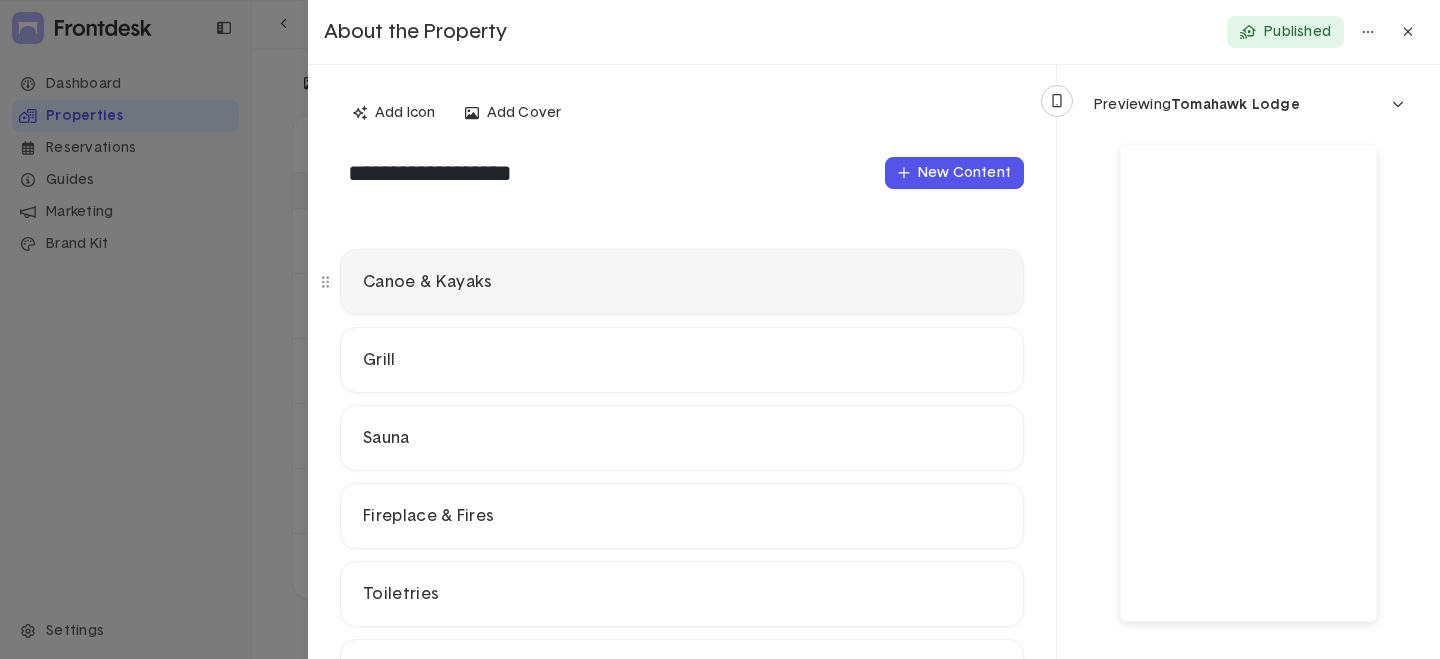 click on "Canoe & Kayaks" 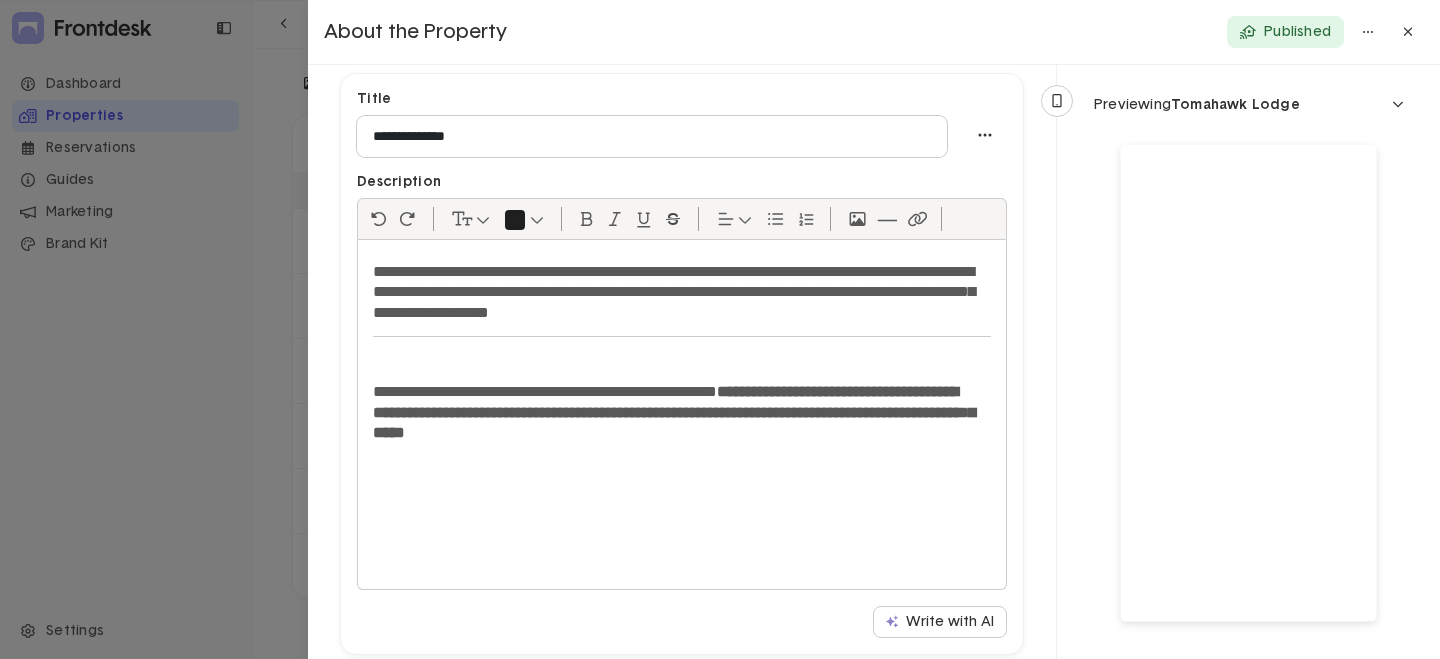 scroll, scrollTop: 200, scrollLeft: 0, axis: vertical 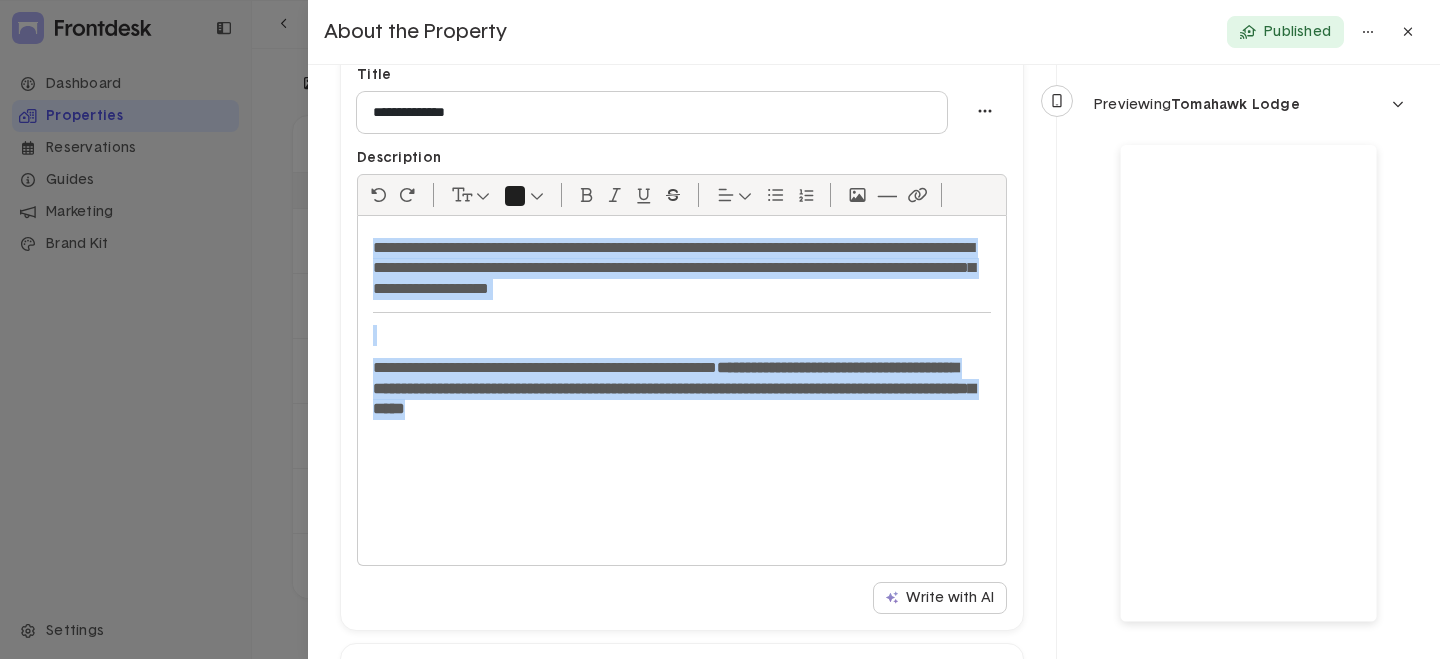 drag, startPoint x: 370, startPoint y: 246, endPoint x: 800, endPoint y: 420, distance: 463.87067 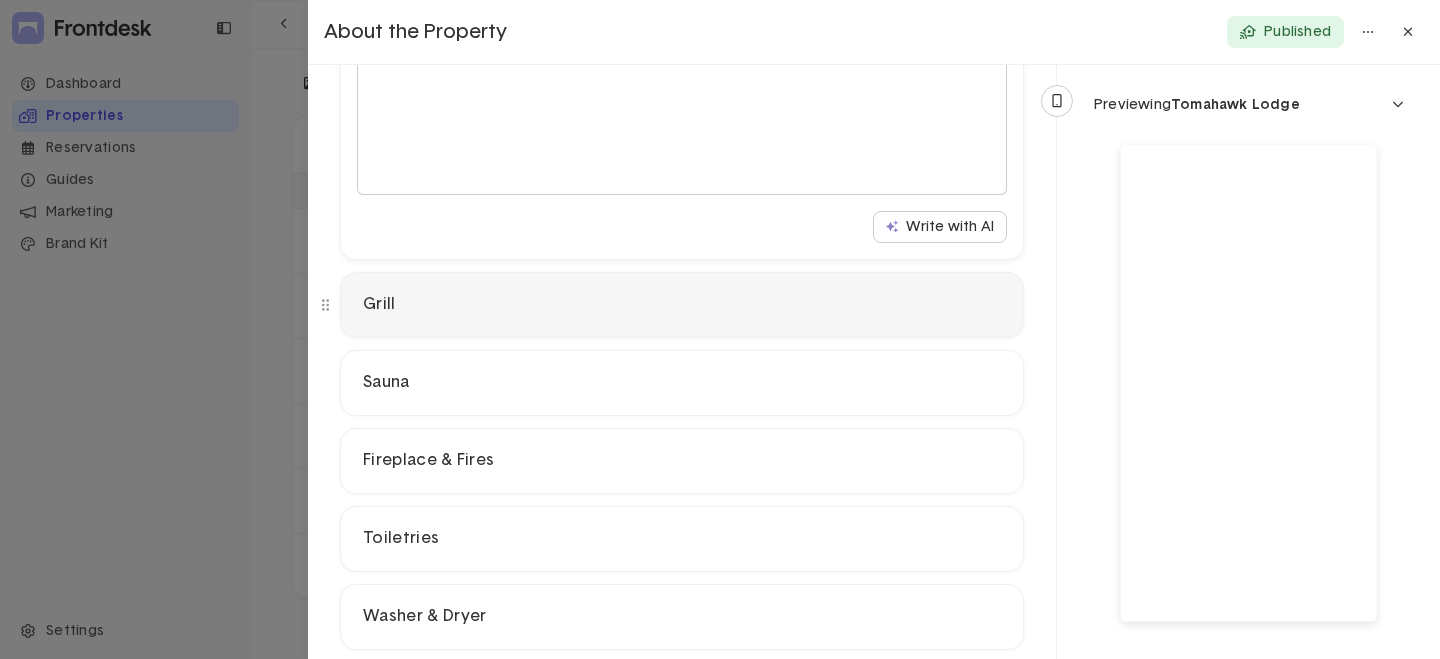 click on "Grill" 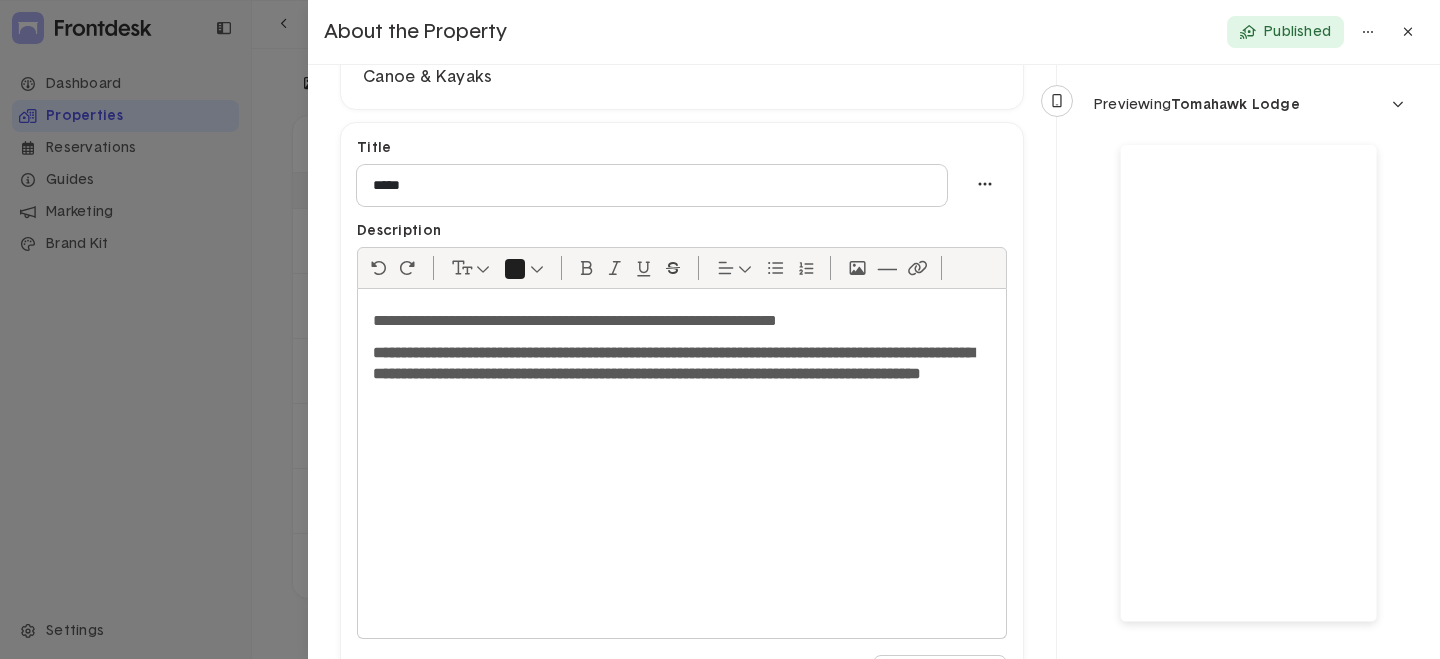scroll, scrollTop: 229, scrollLeft: 0, axis: vertical 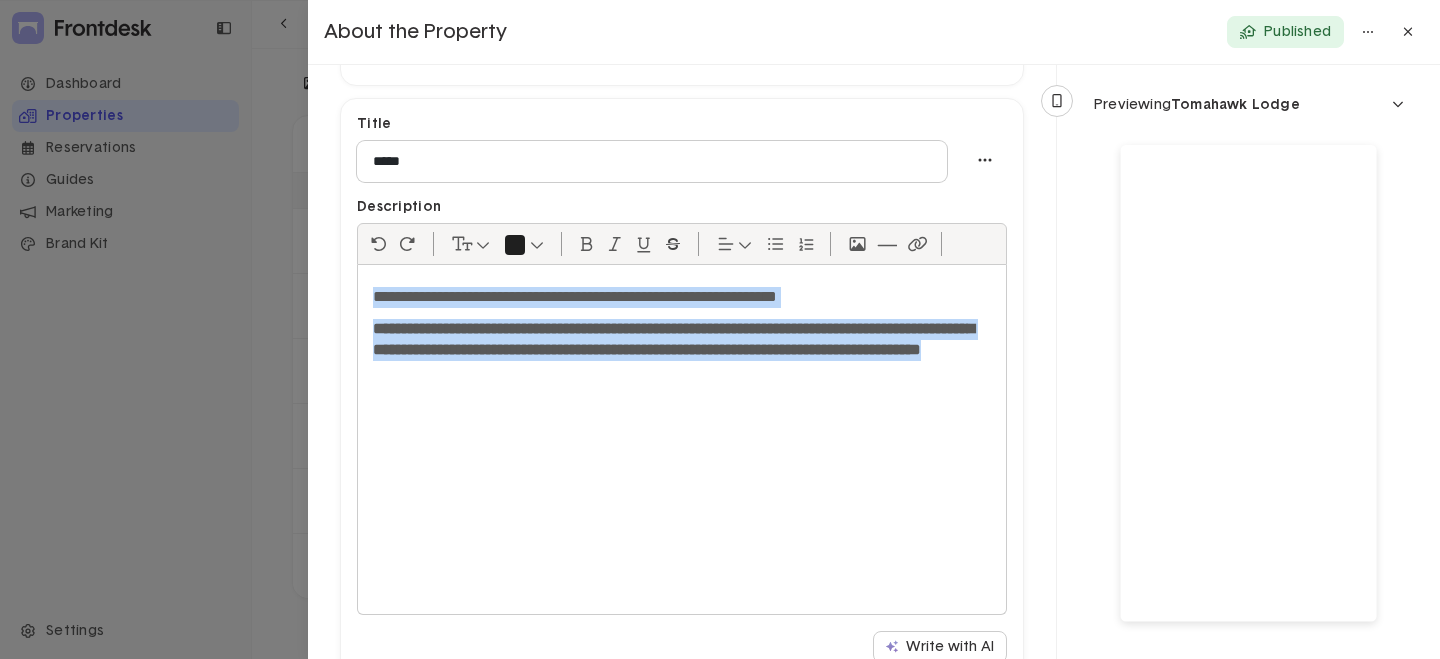drag, startPoint x: 373, startPoint y: 296, endPoint x: 747, endPoint y: 391, distance: 385.87692 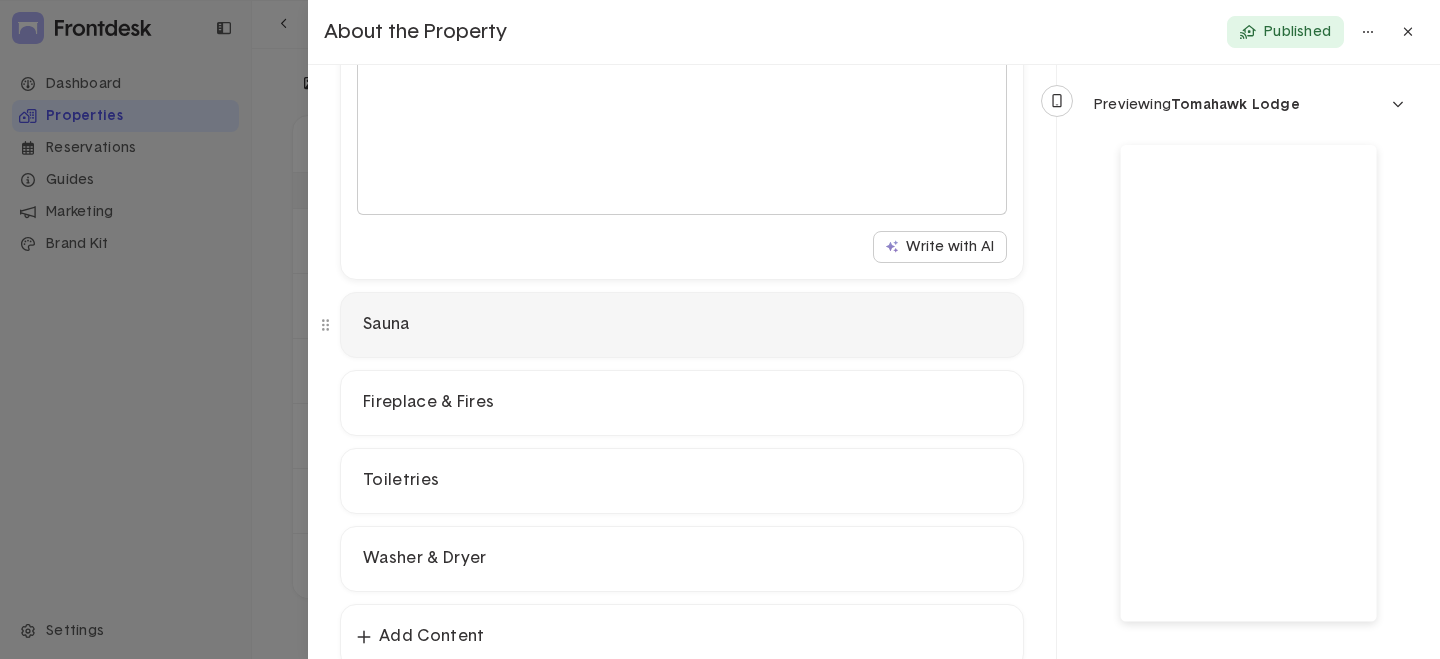 click on "Sauna" 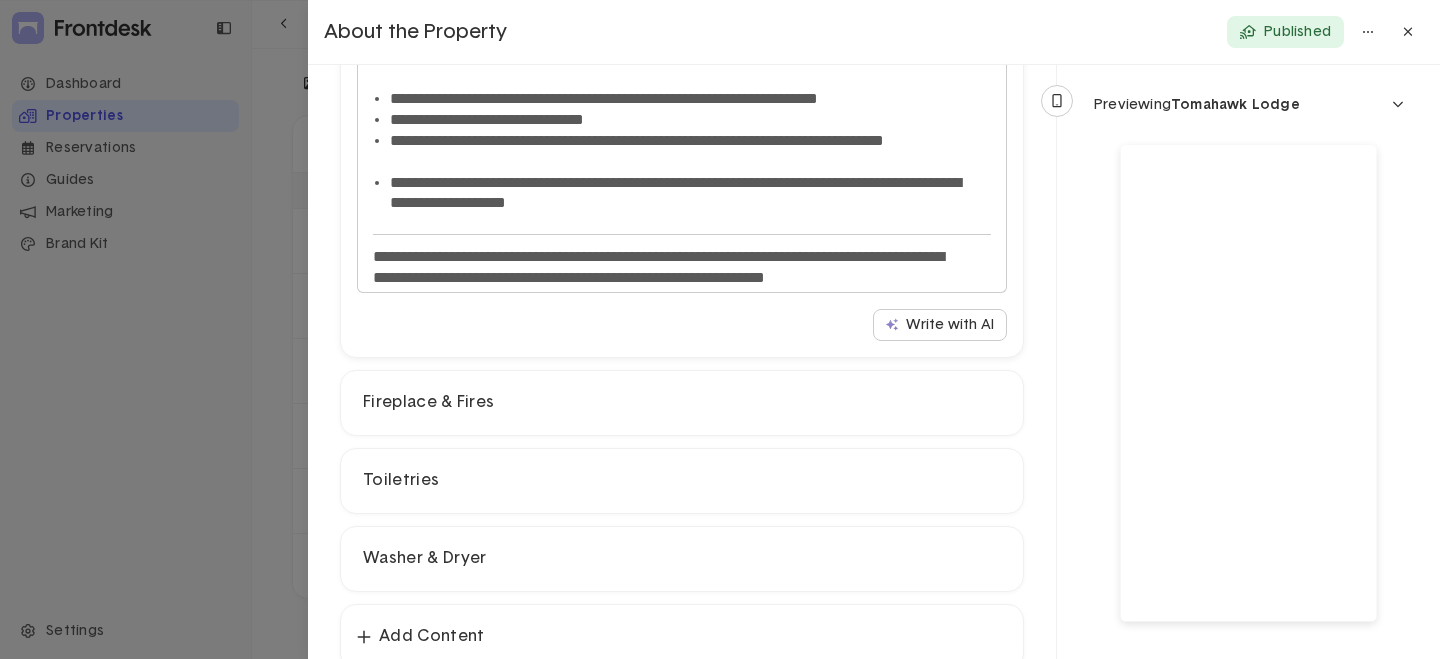 scroll, scrollTop: 107, scrollLeft: 0, axis: vertical 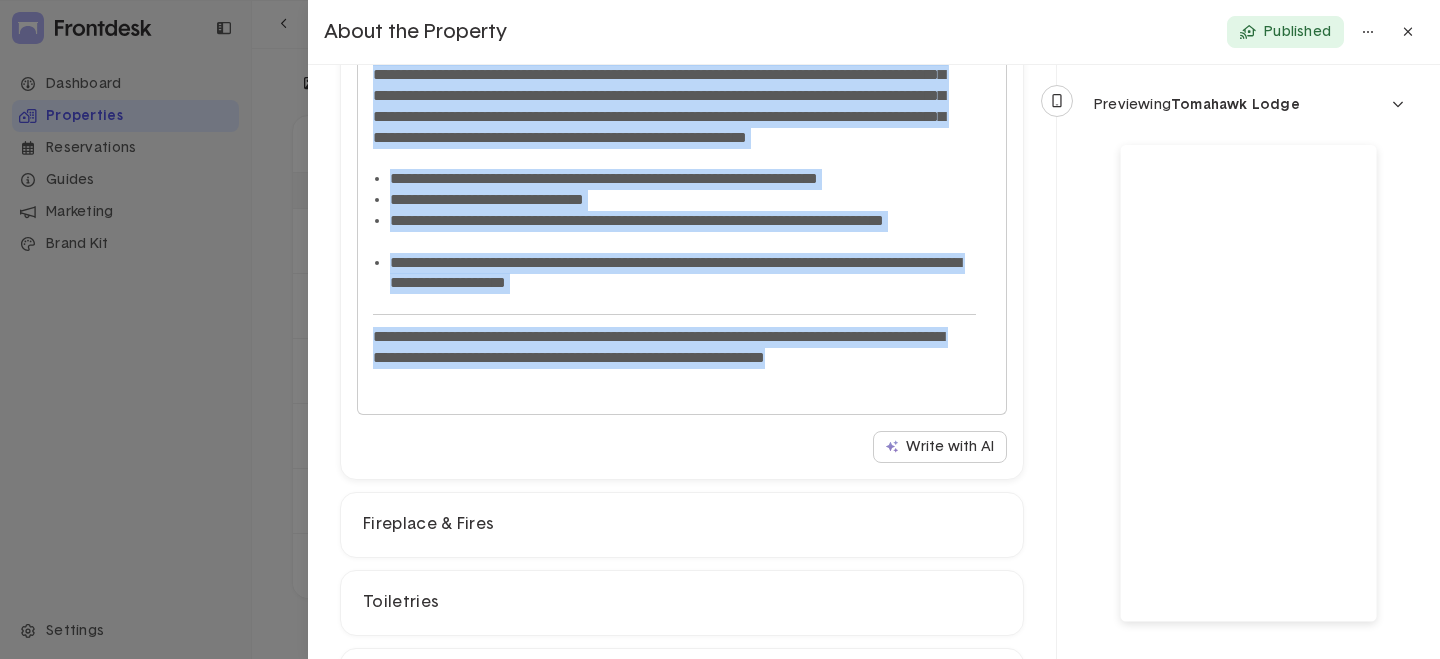drag, startPoint x: 370, startPoint y: 297, endPoint x: 624, endPoint y: 379, distance: 266.90823 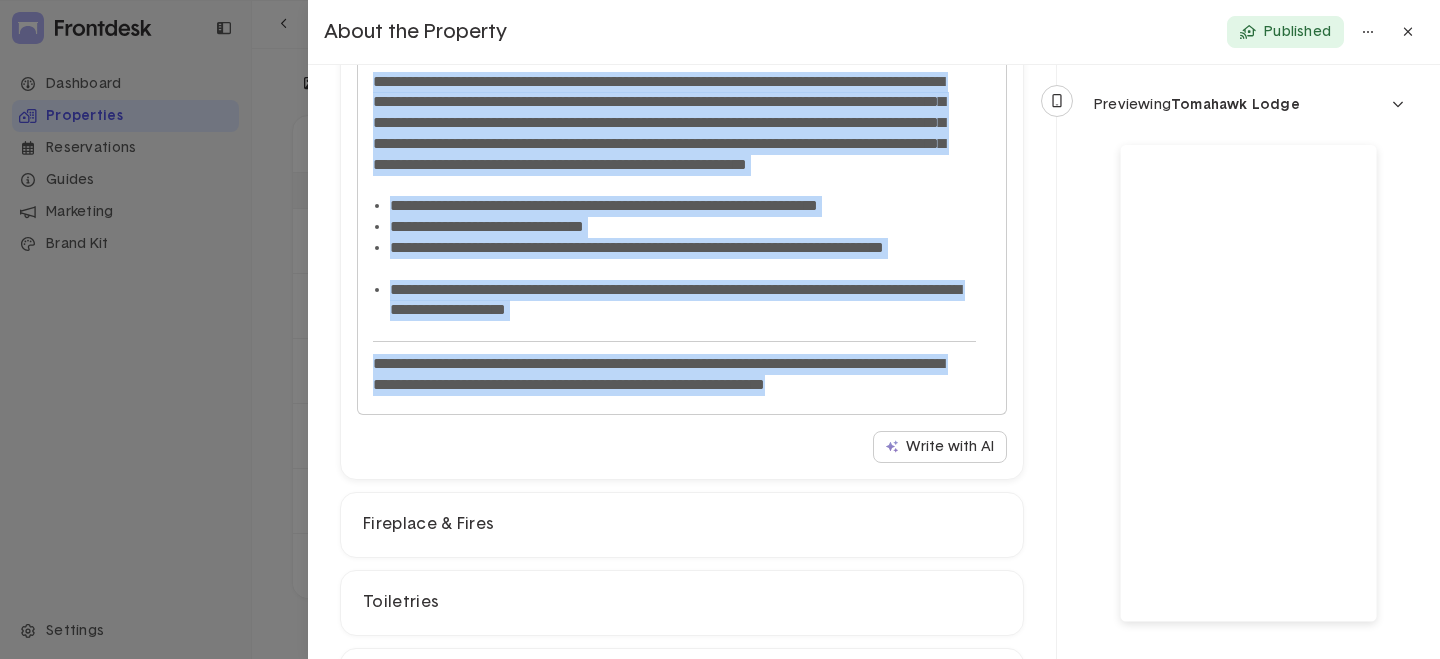scroll, scrollTop: 0, scrollLeft: 0, axis: both 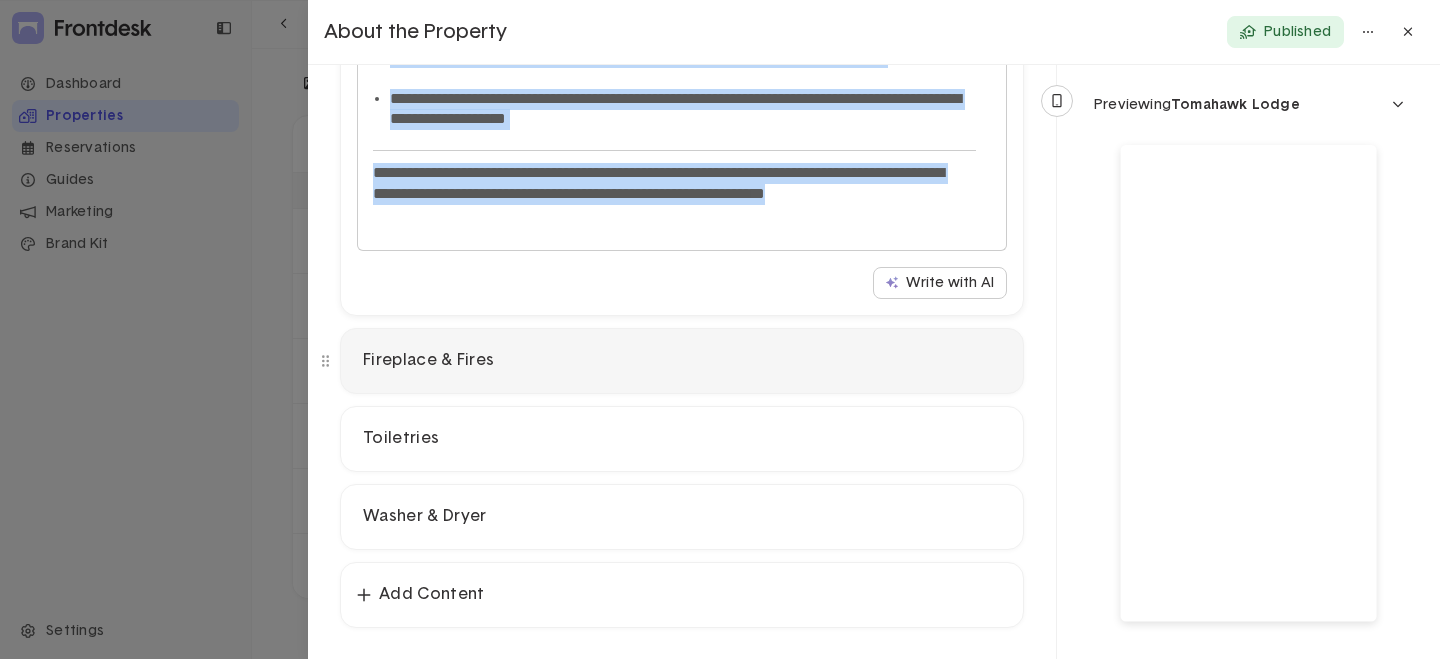 click on "Fireplace & Fires" 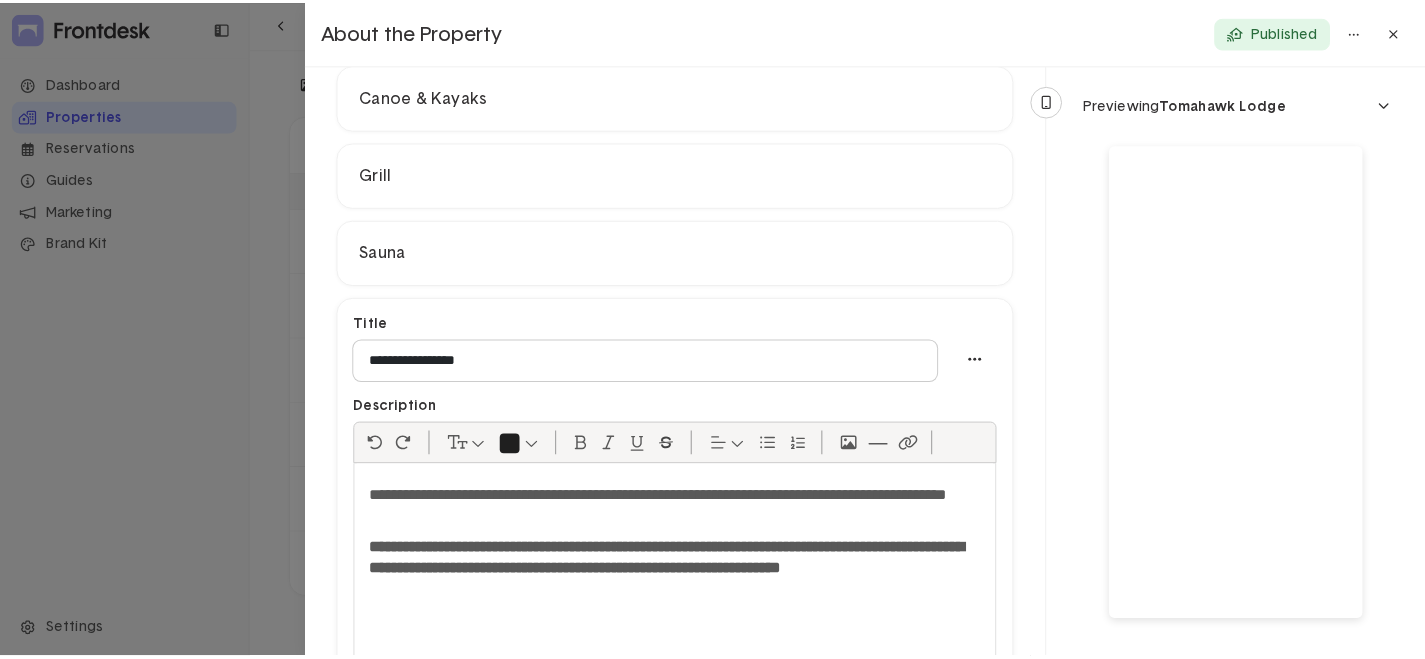 scroll, scrollTop: 385, scrollLeft: 0, axis: vertical 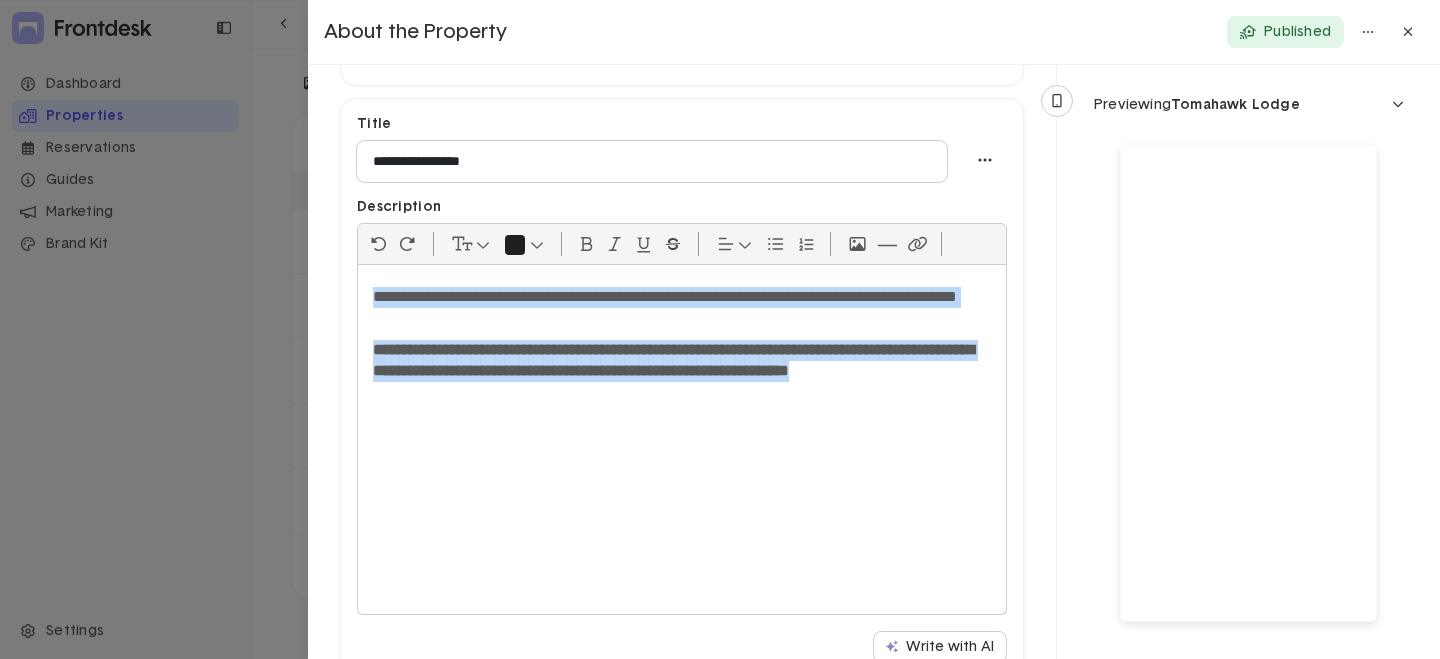 drag, startPoint x: 374, startPoint y: 292, endPoint x: 587, endPoint y: 398, distance: 237.91806 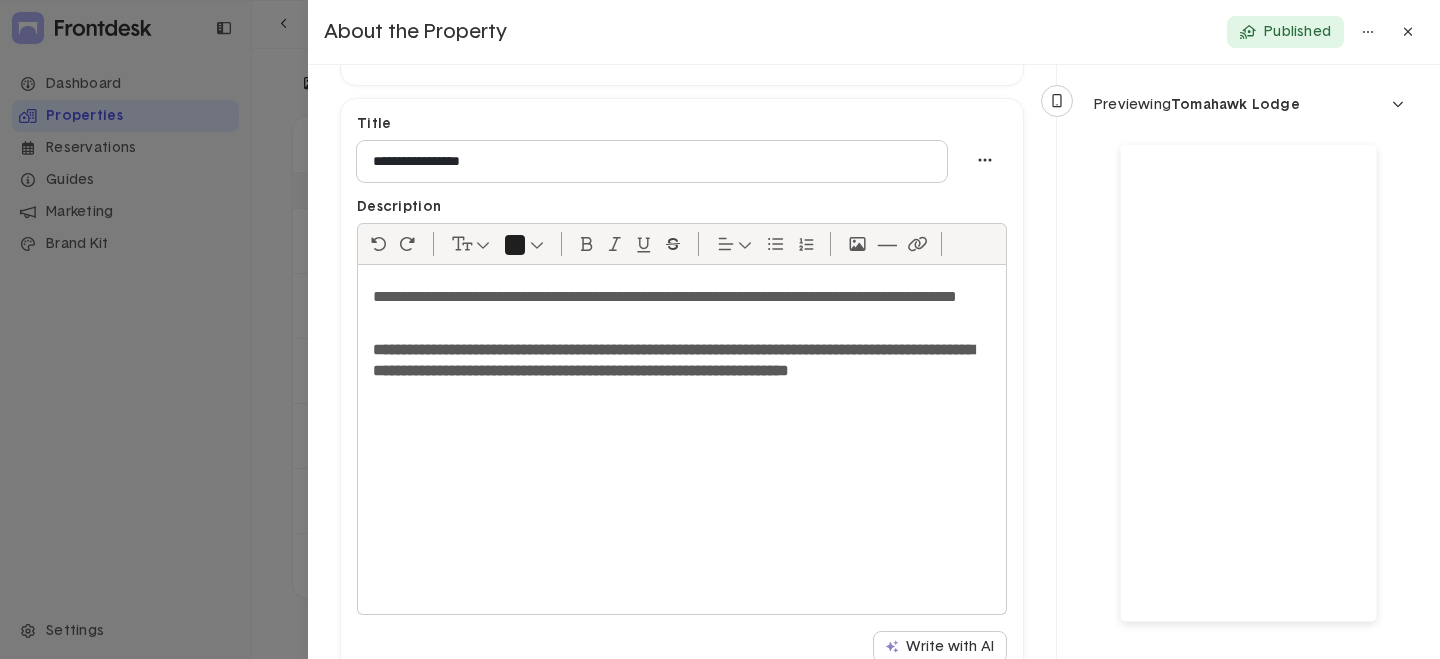 click 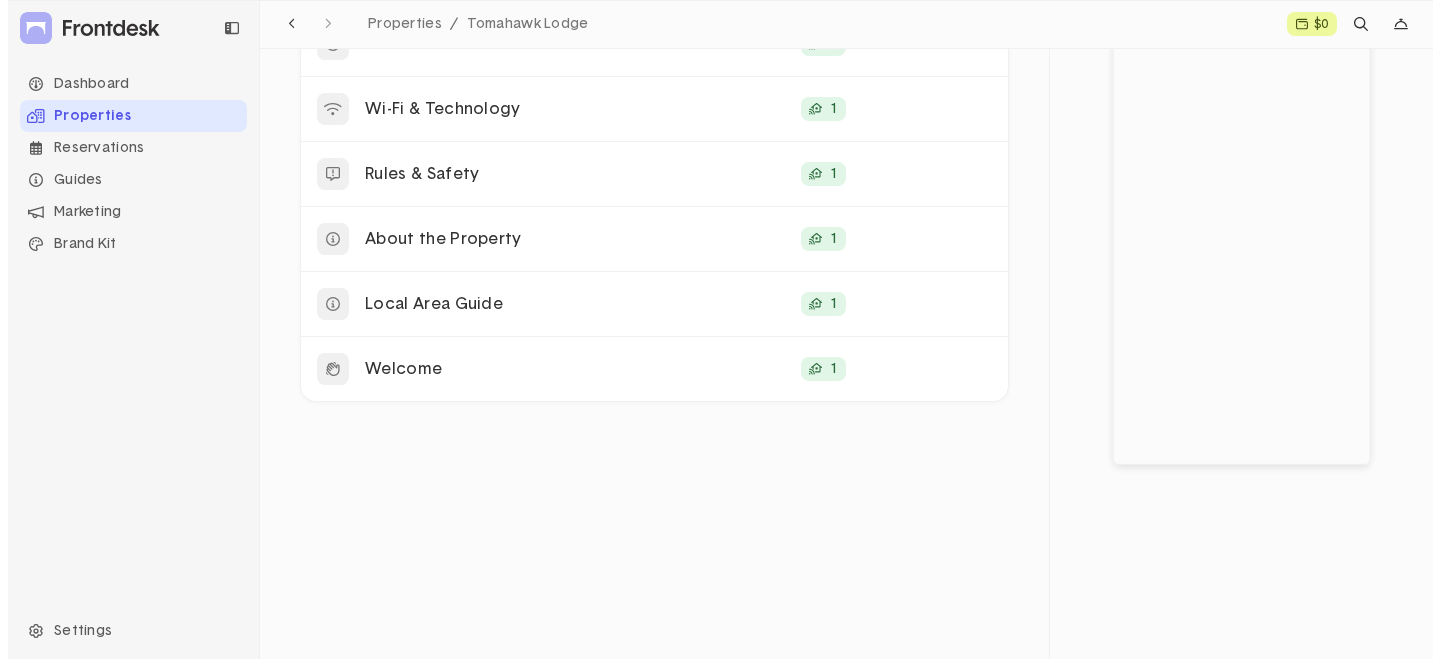 scroll, scrollTop: 561, scrollLeft: 0, axis: vertical 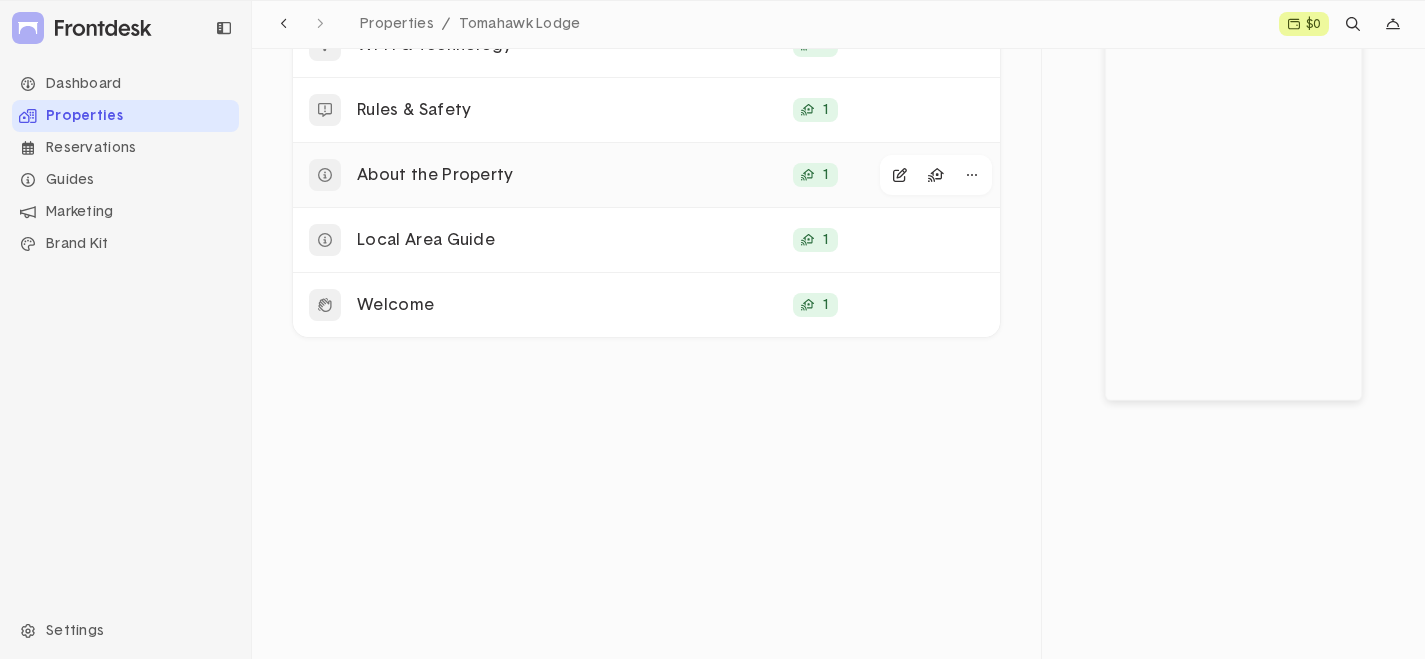 click on "About the Property" 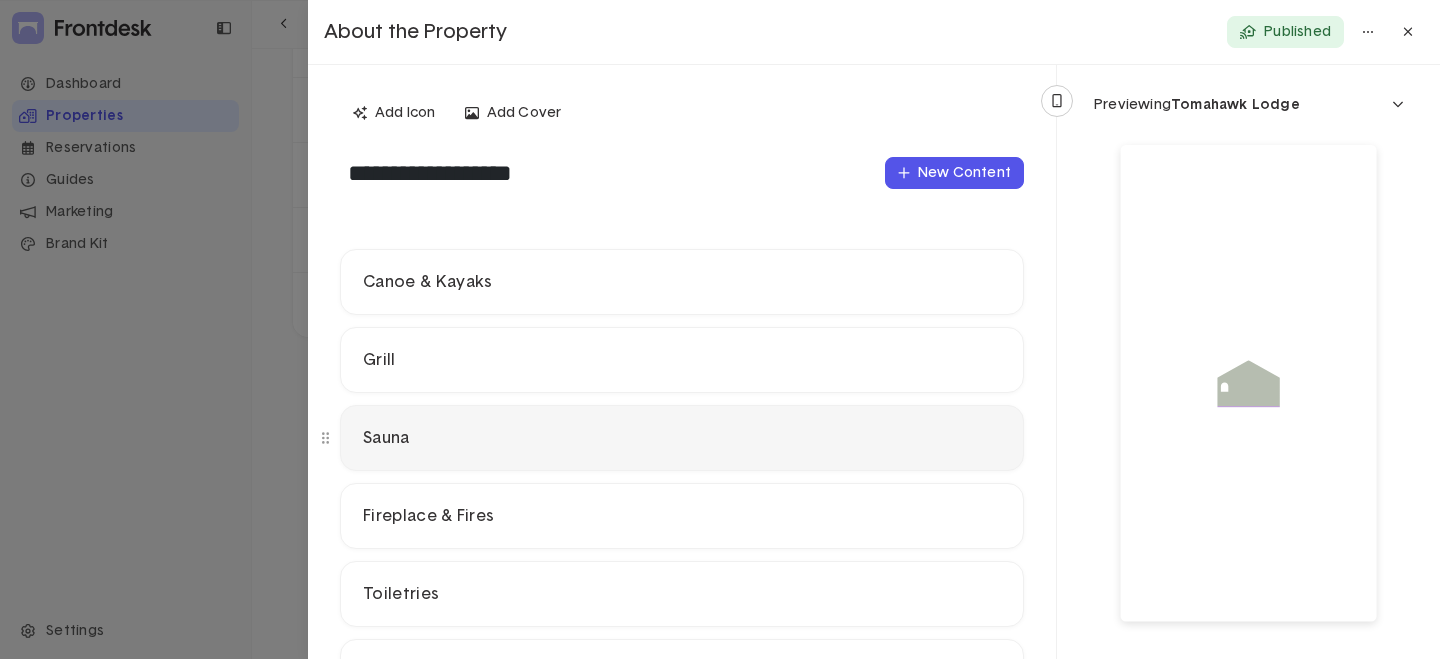 scroll, scrollTop: 156, scrollLeft: 0, axis: vertical 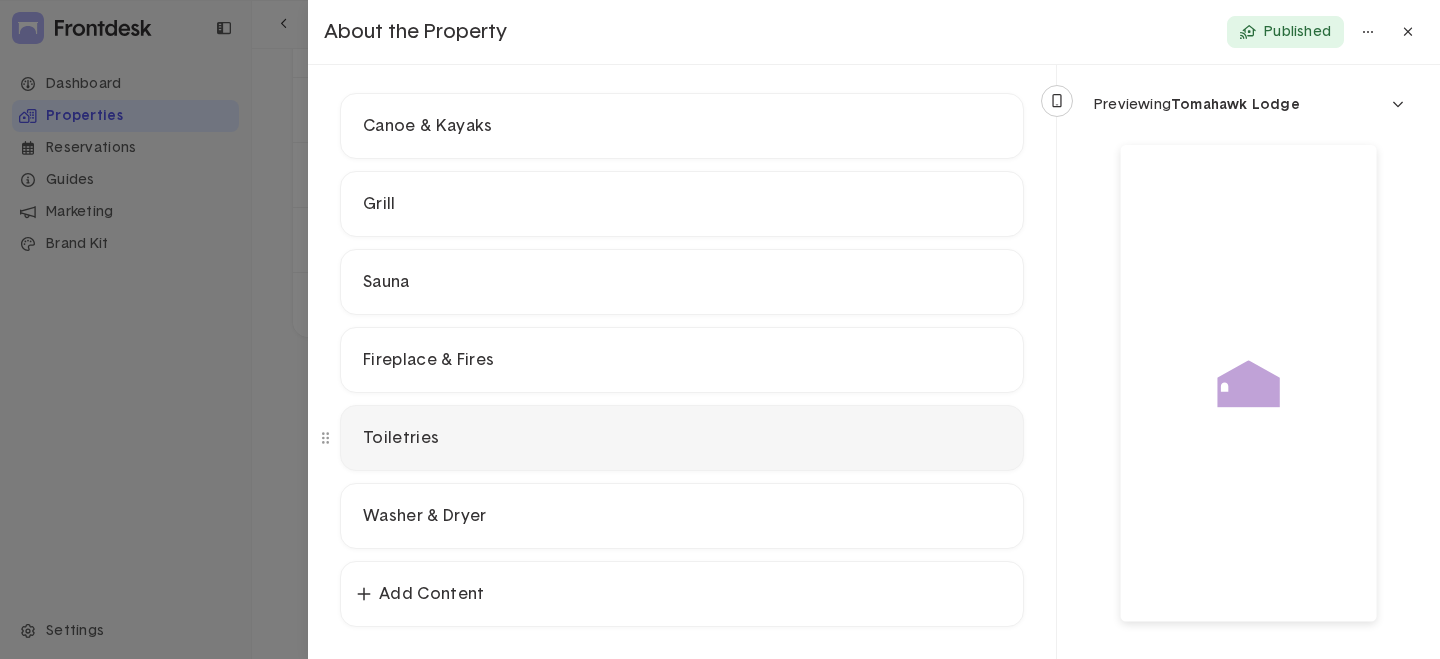 click on "Toiletries" 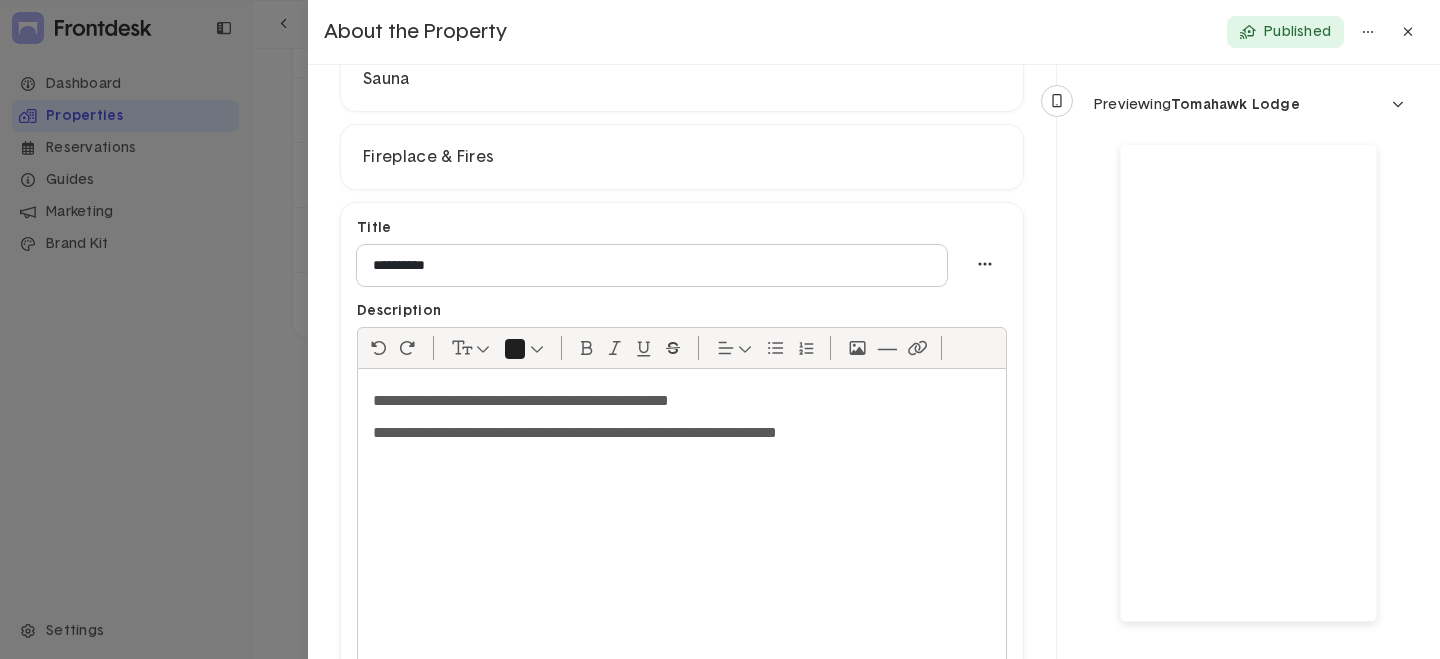 scroll, scrollTop: 456, scrollLeft: 0, axis: vertical 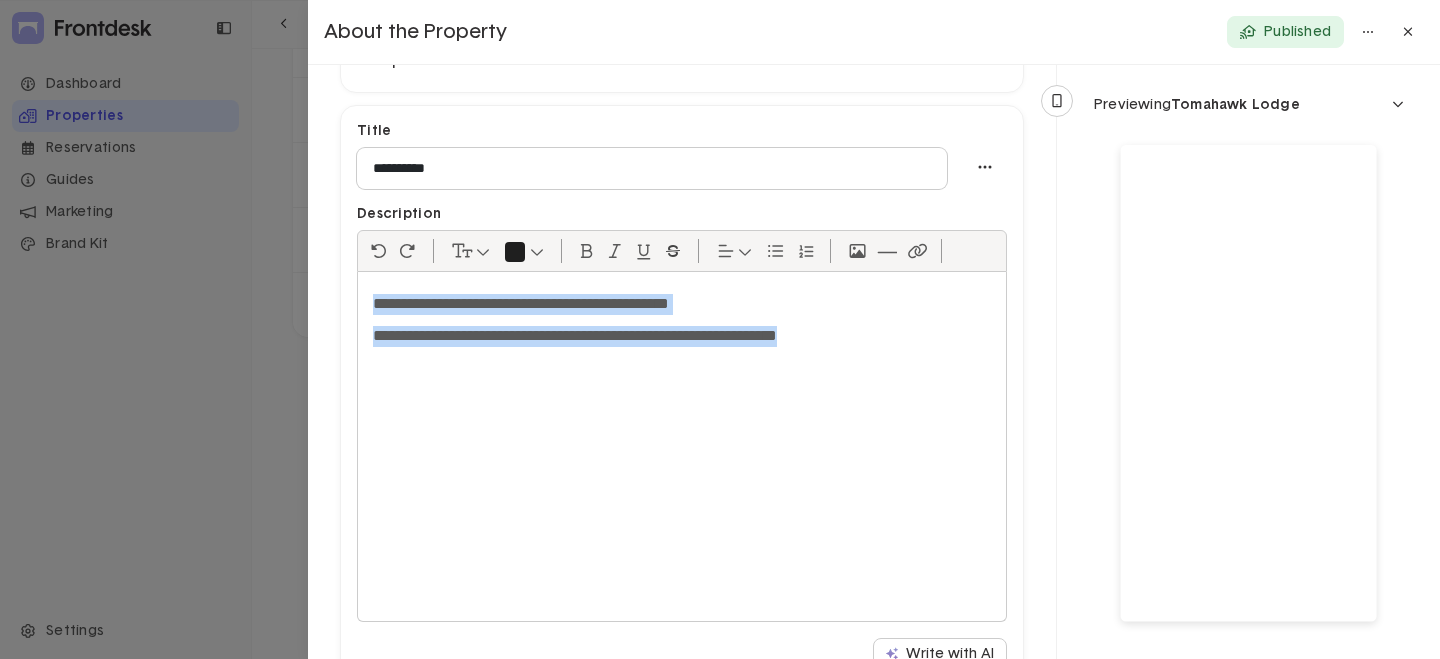 drag, startPoint x: 374, startPoint y: 303, endPoint x: 877, endPoint y: 340, distance: 504.359 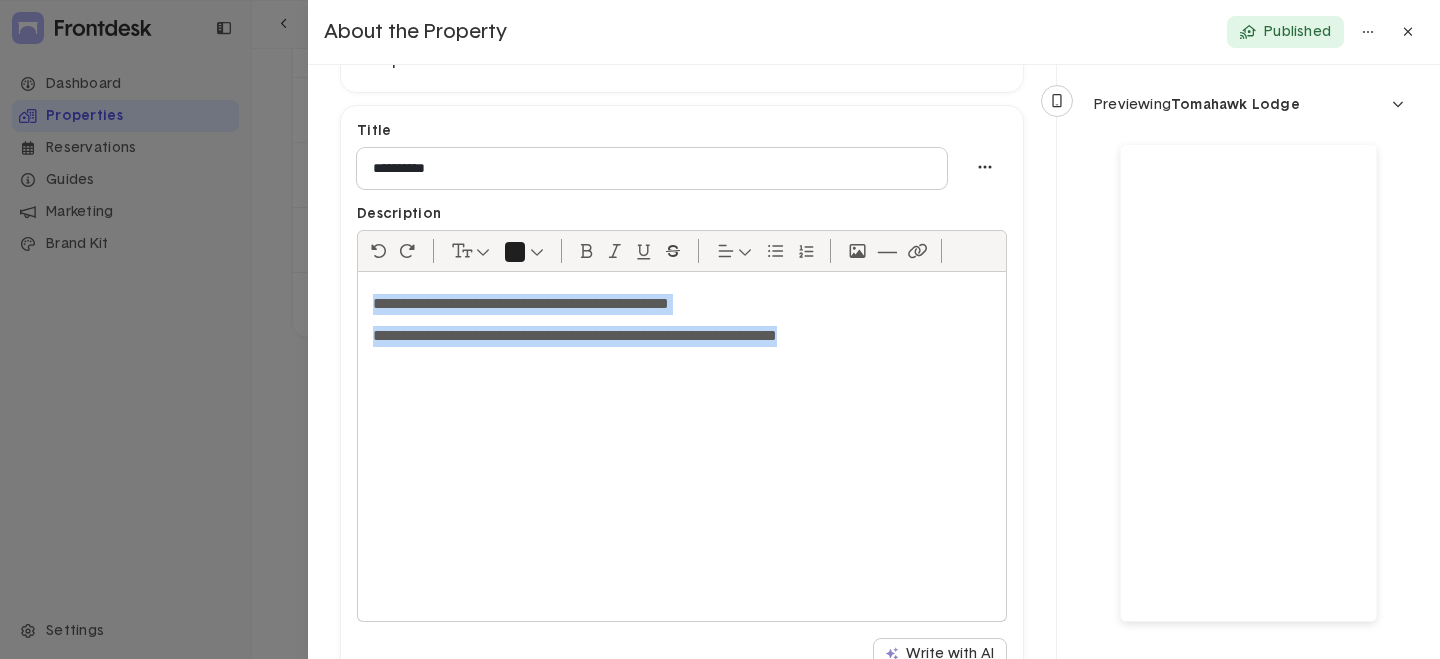 click on "**********" 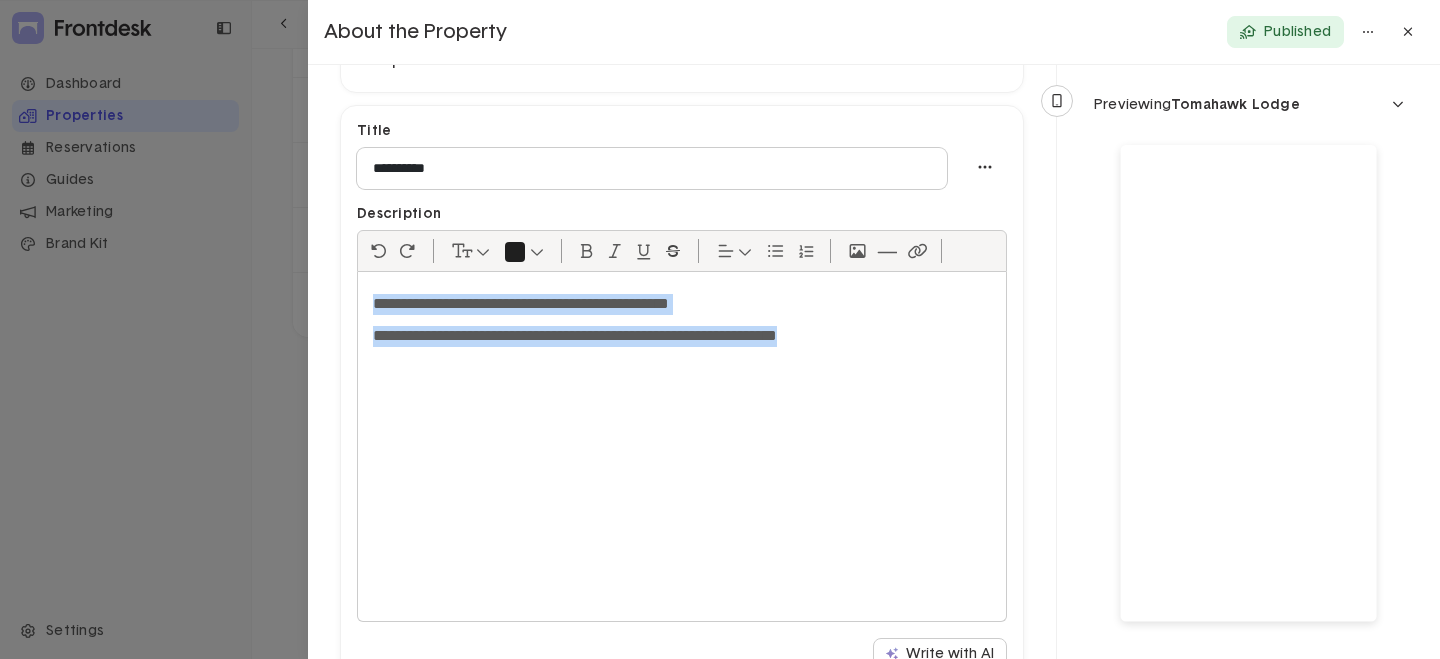 copy on "**********" 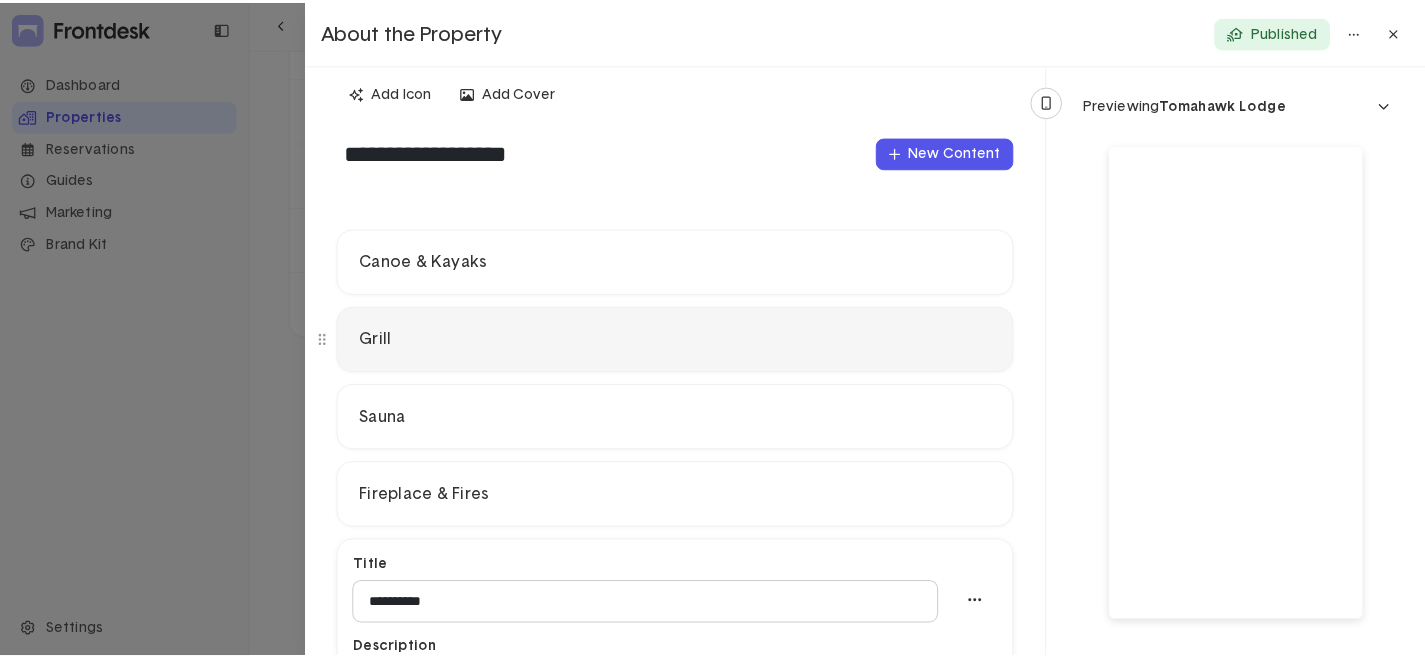 scroll, scrollTop: 0, scrollLeft: 0, axis: both 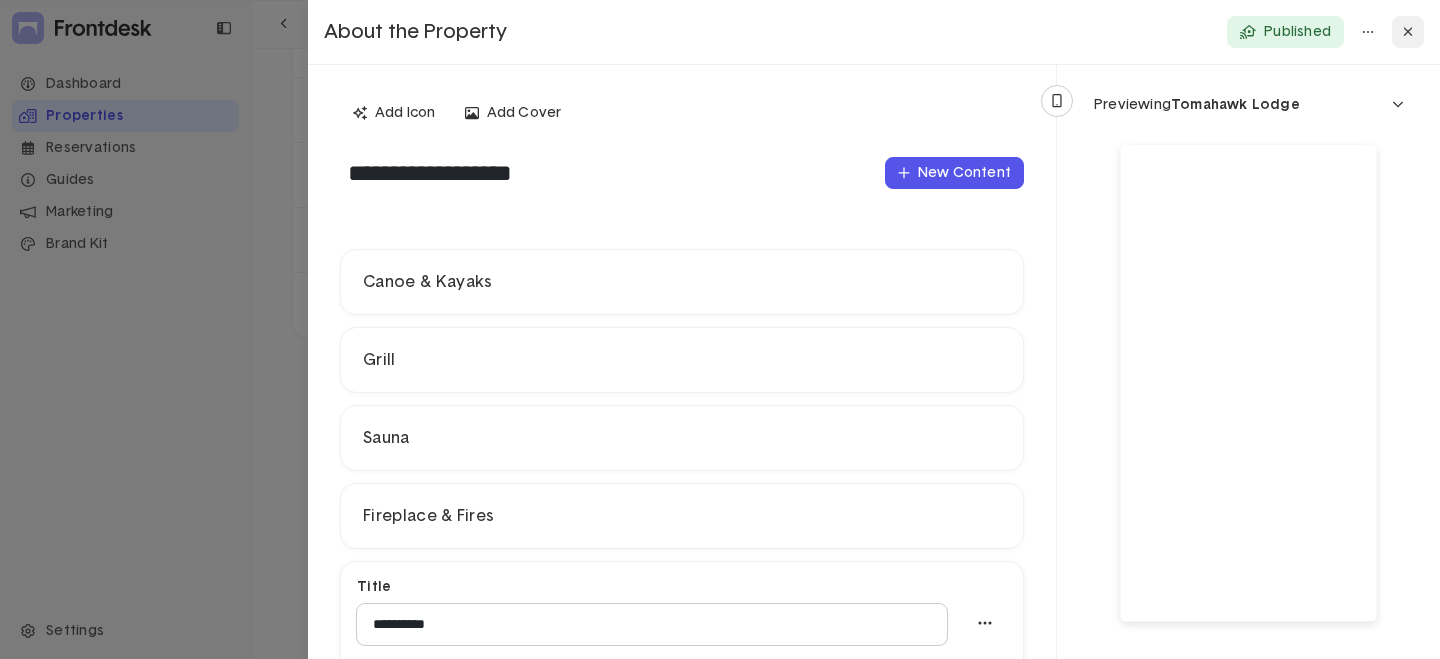 click 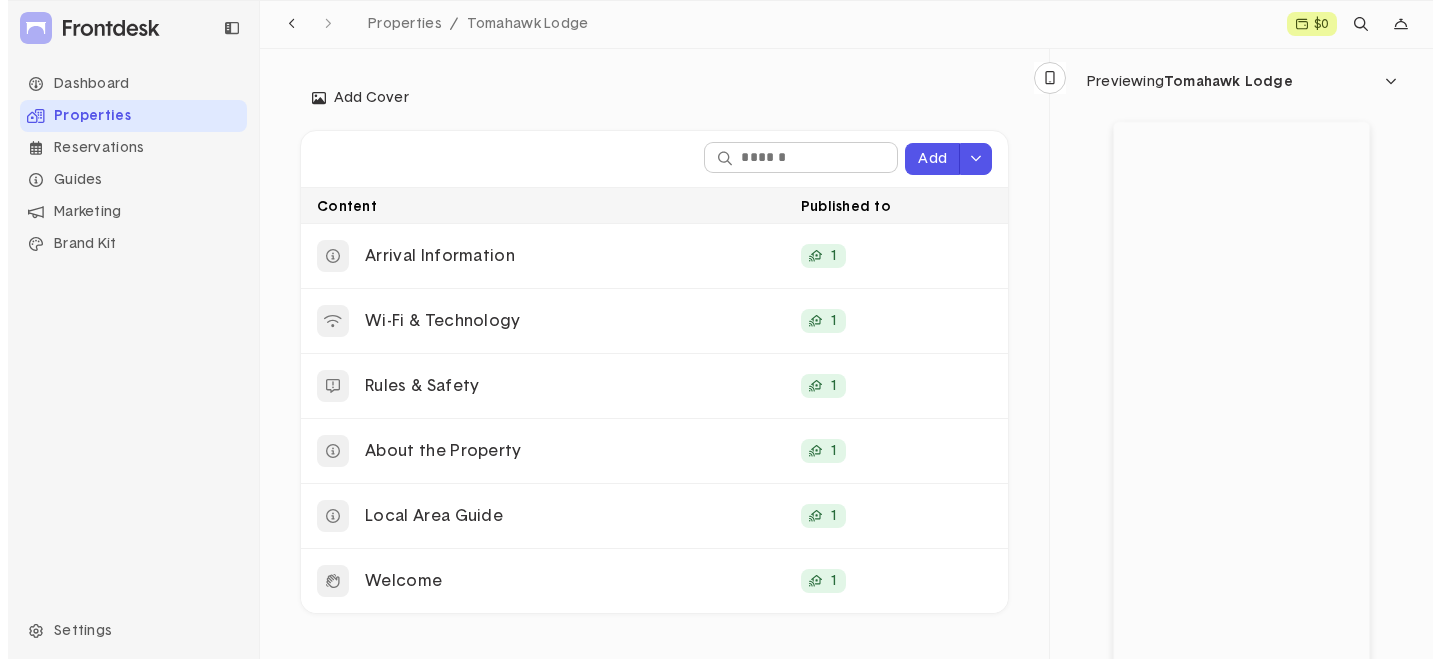 scroll, scrollTop: 400, scrollLeft: 0, axis: vertical 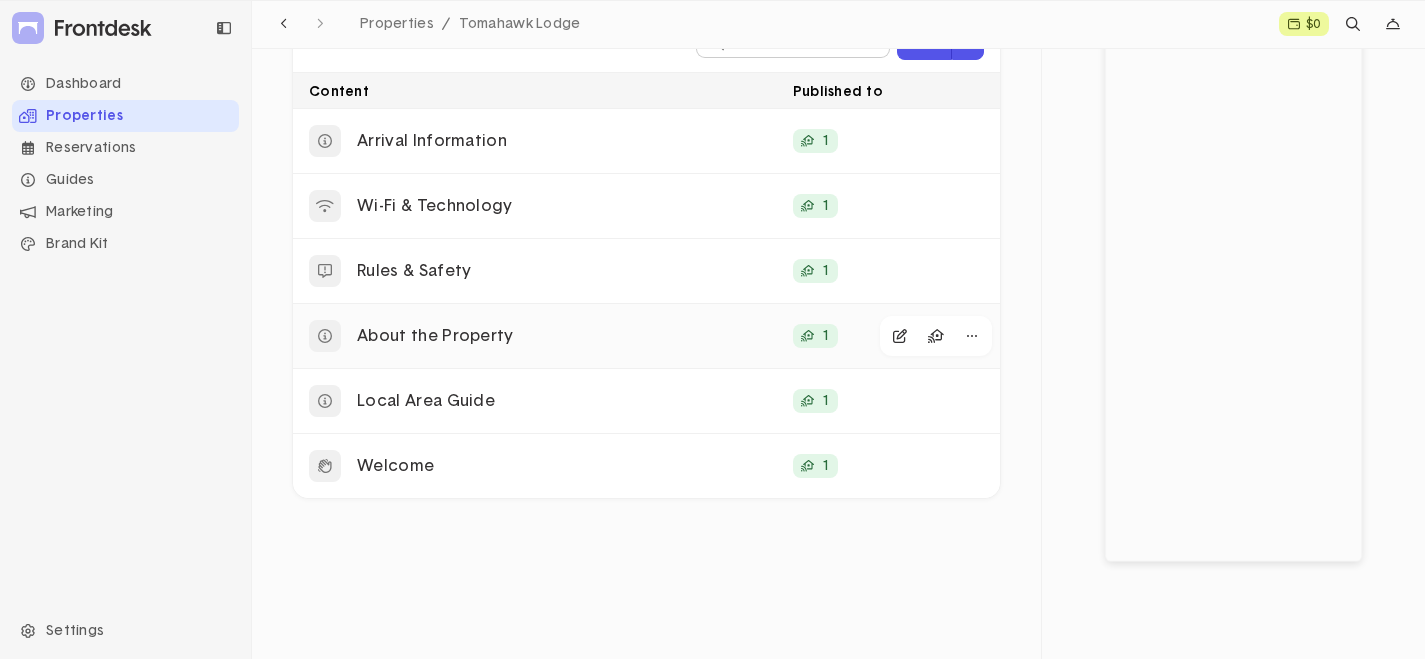 click on "About the Property" 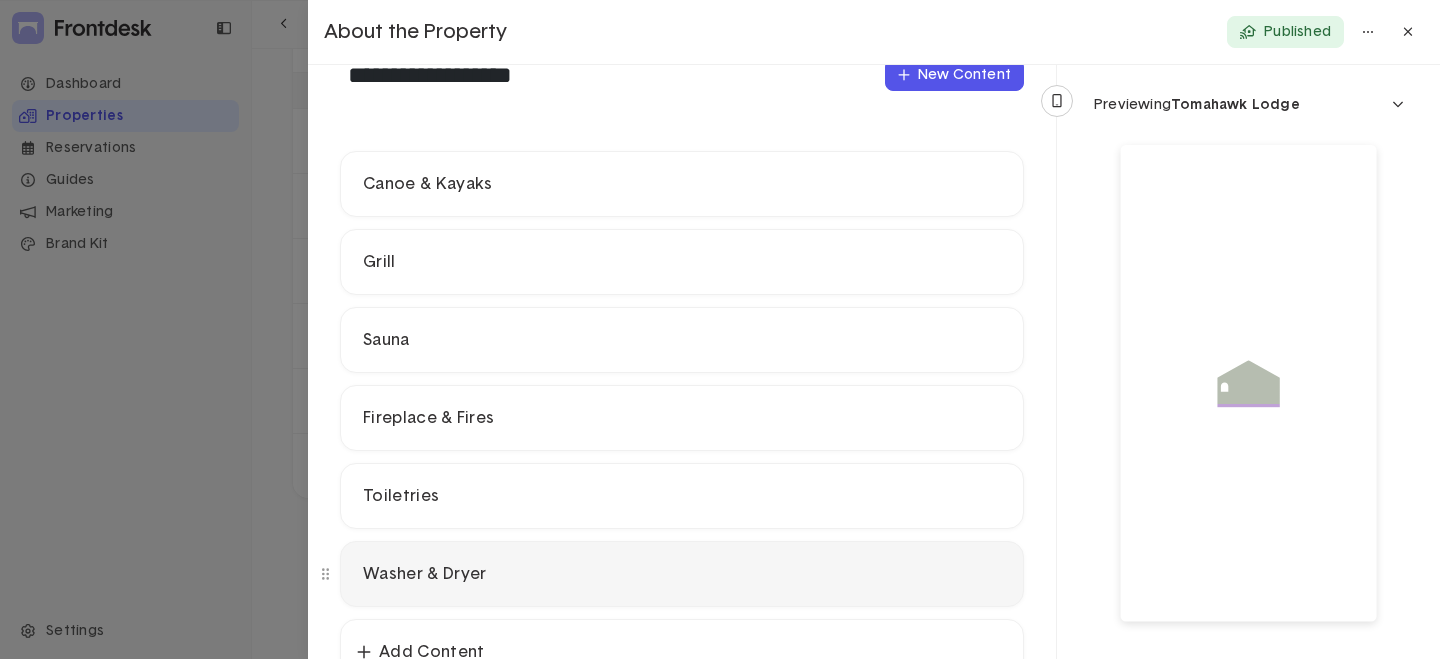 scroll, scrollTop: 156, scrollLeft: 0, axis: vertical 